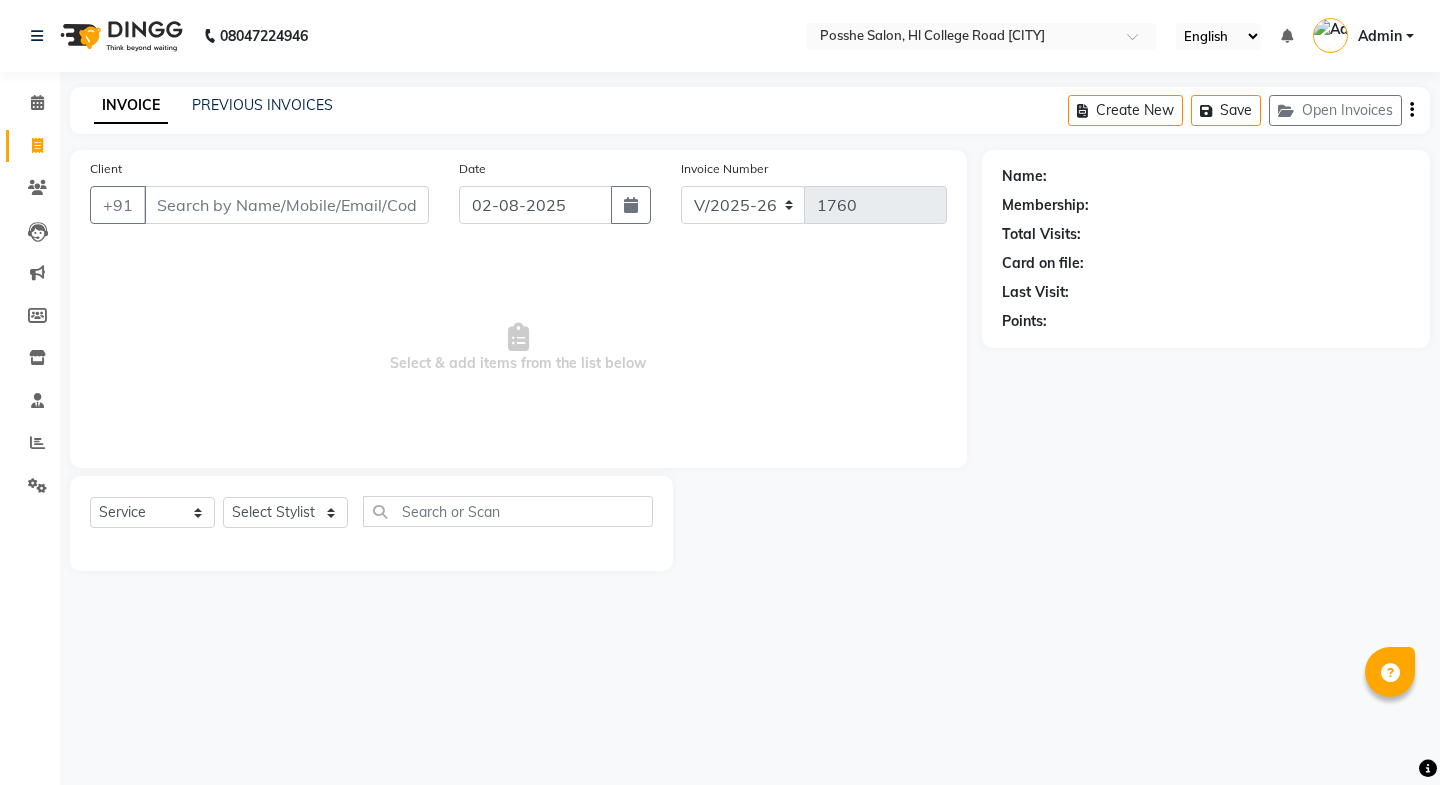 select on "6052" 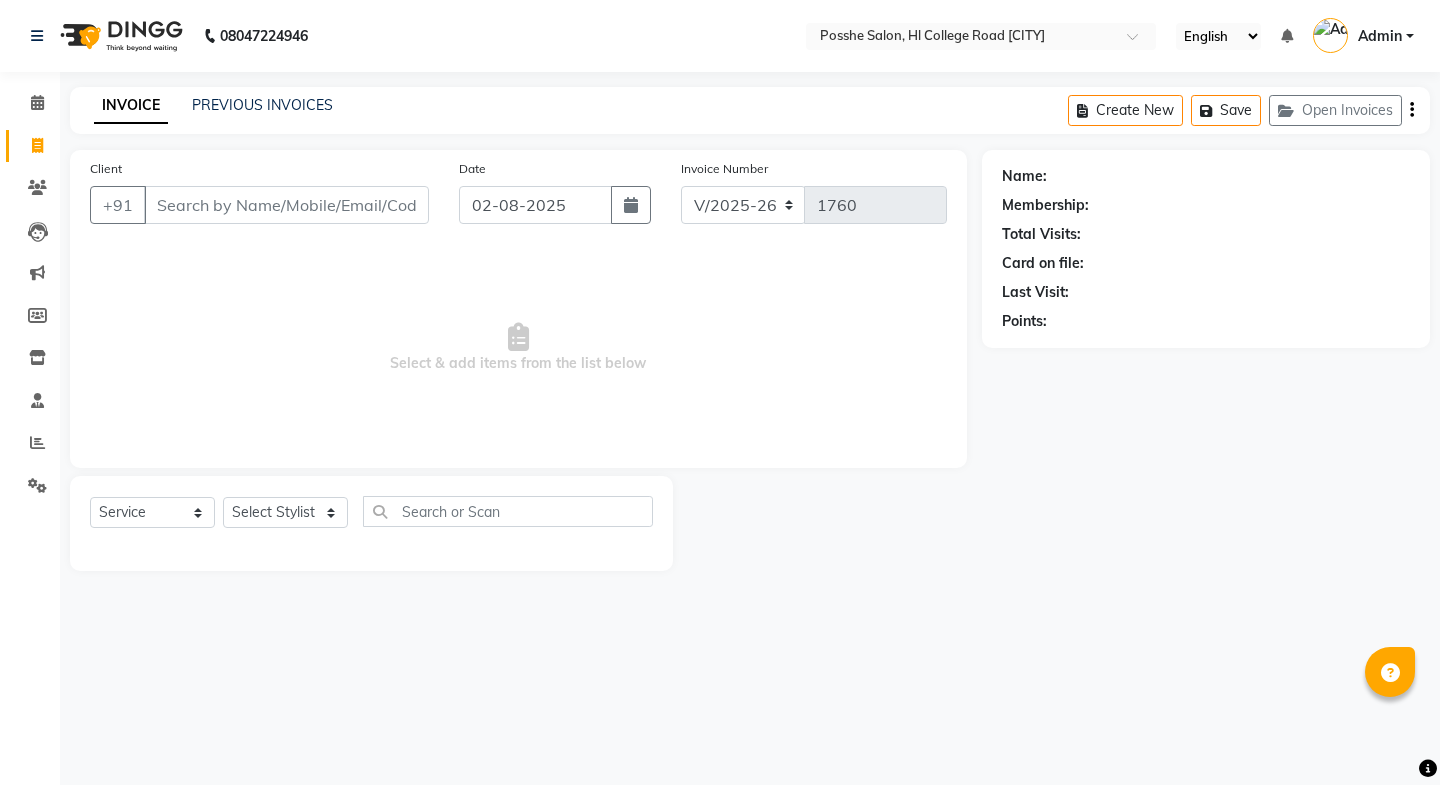 scroll, scrollTop: 0, scrollLeft: 0, axis: both 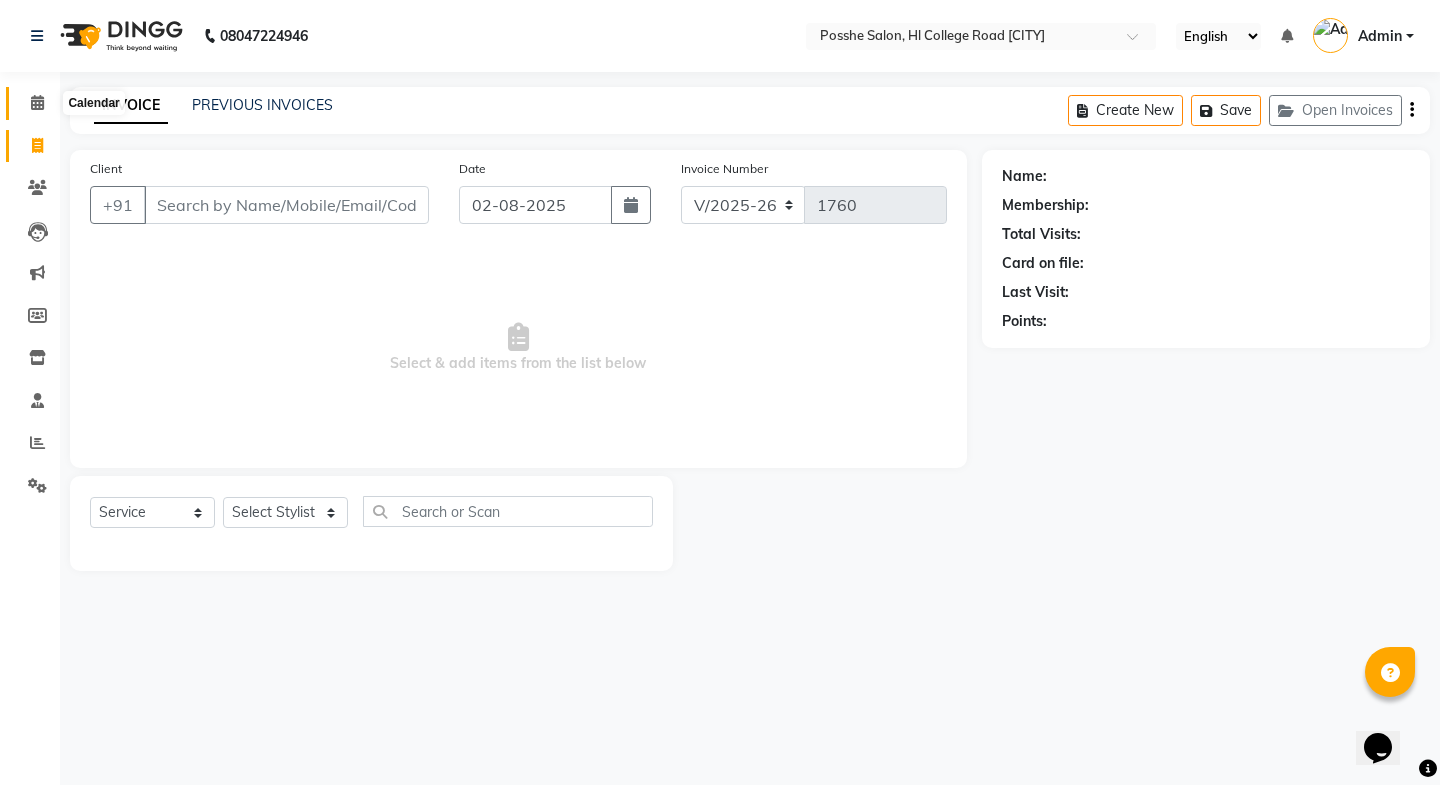 click 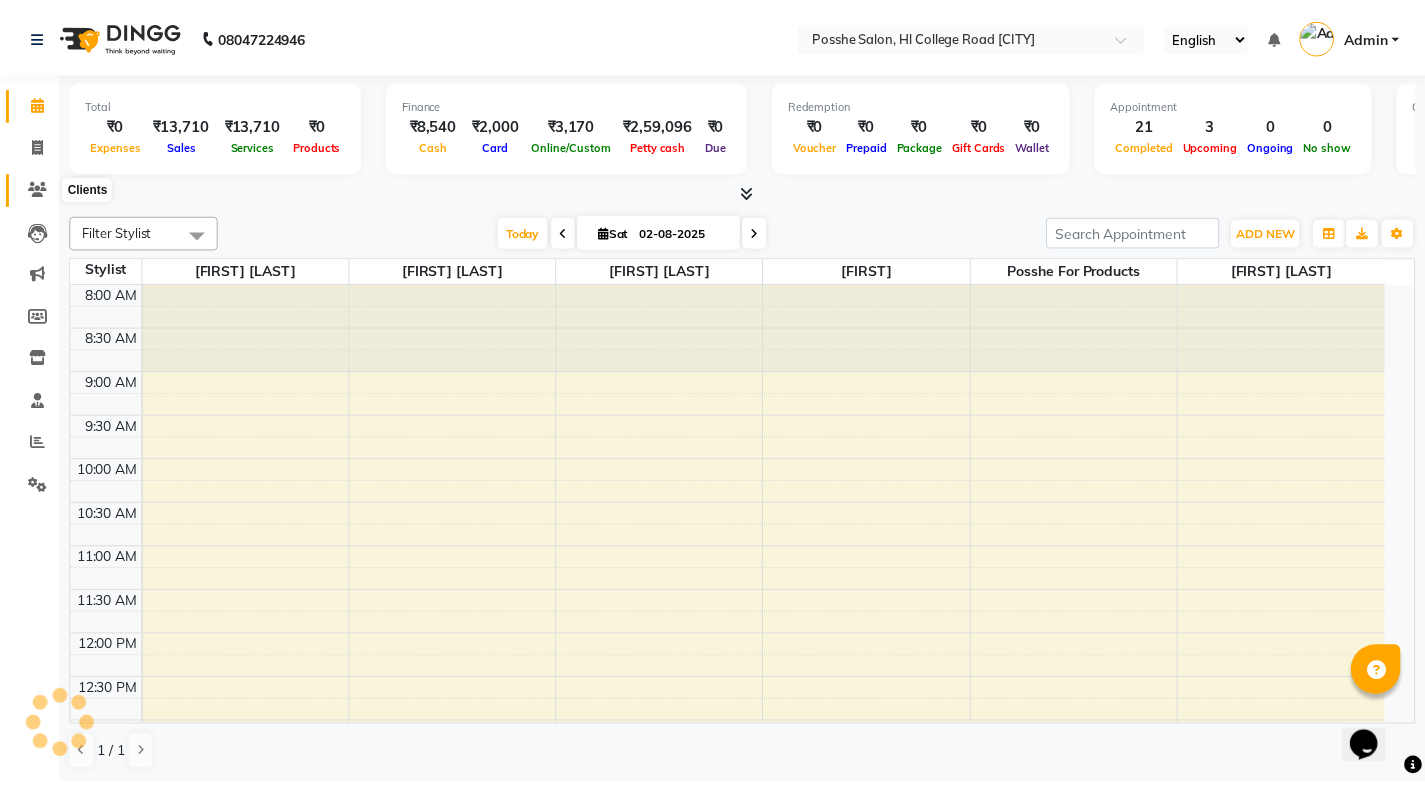 scroll, scrollTop: 0, scrollLeft: 0, axis: both 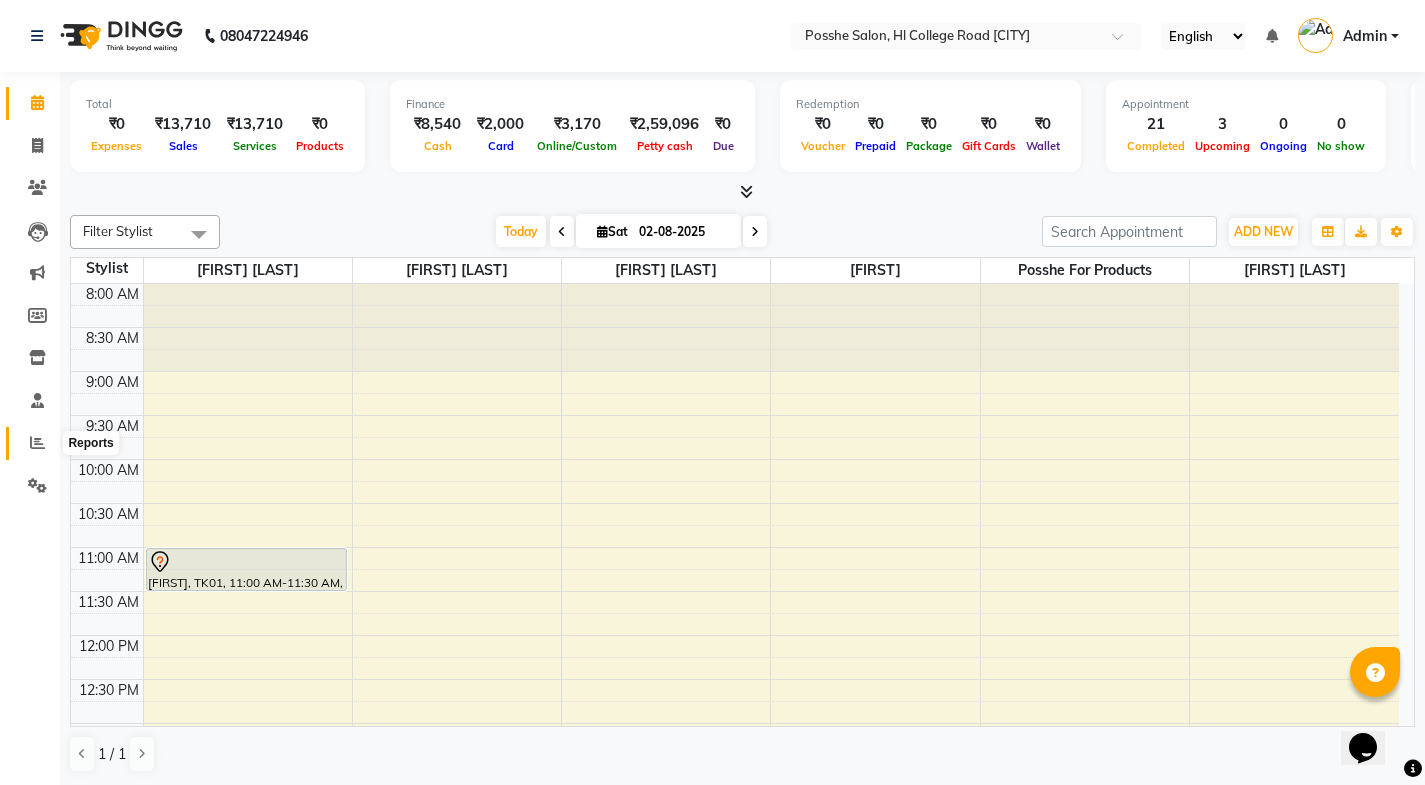 click 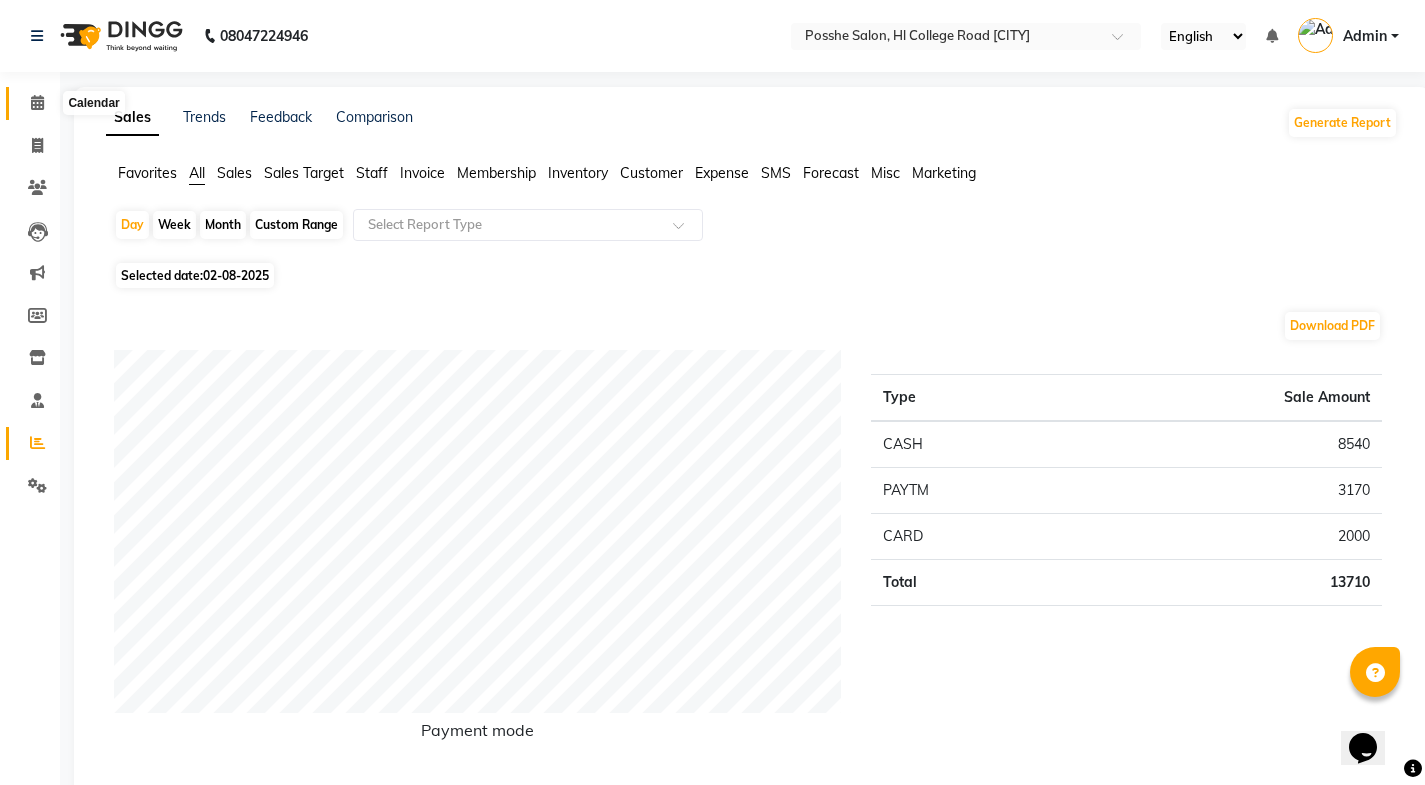 click 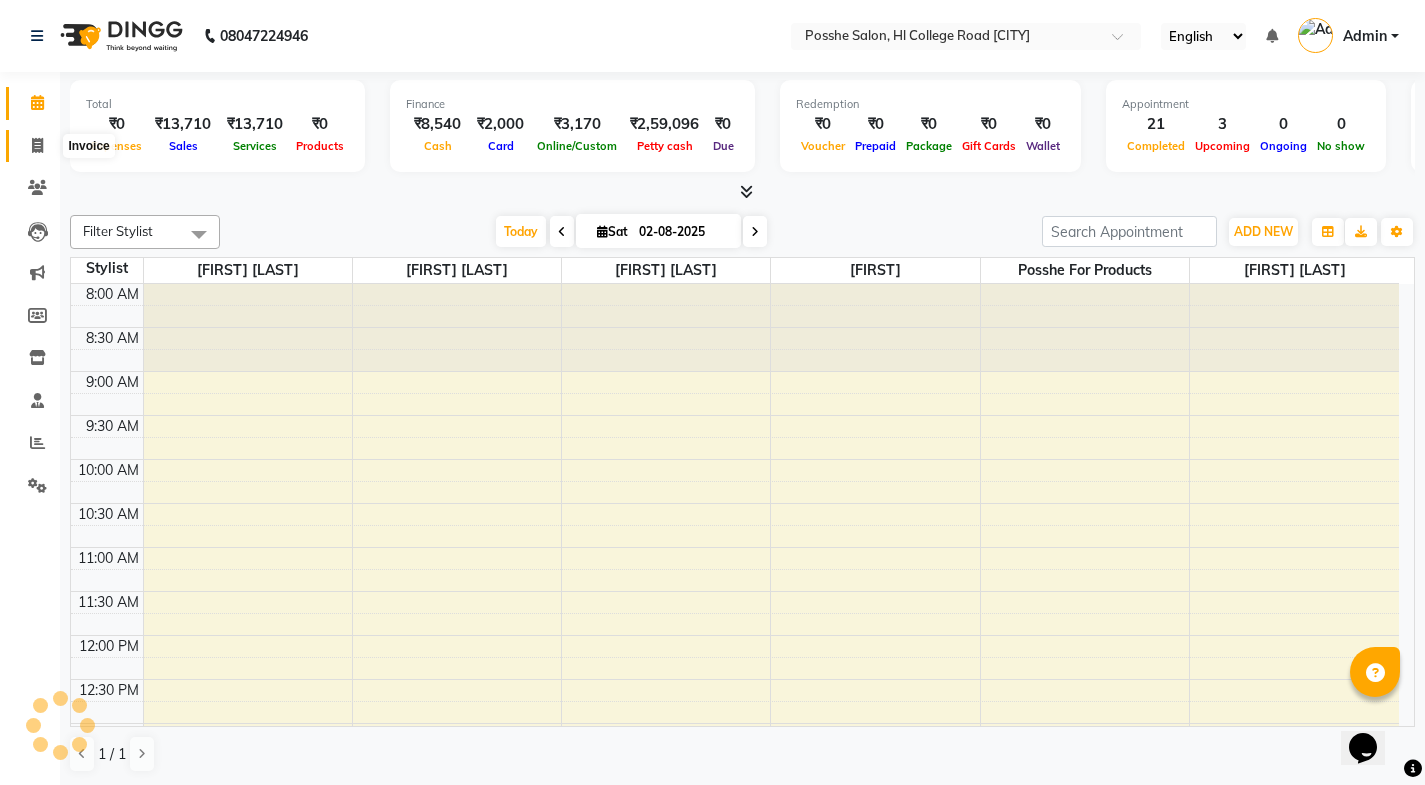 scroll, scrollTop: 0, scrollLeft: 0, axis: both 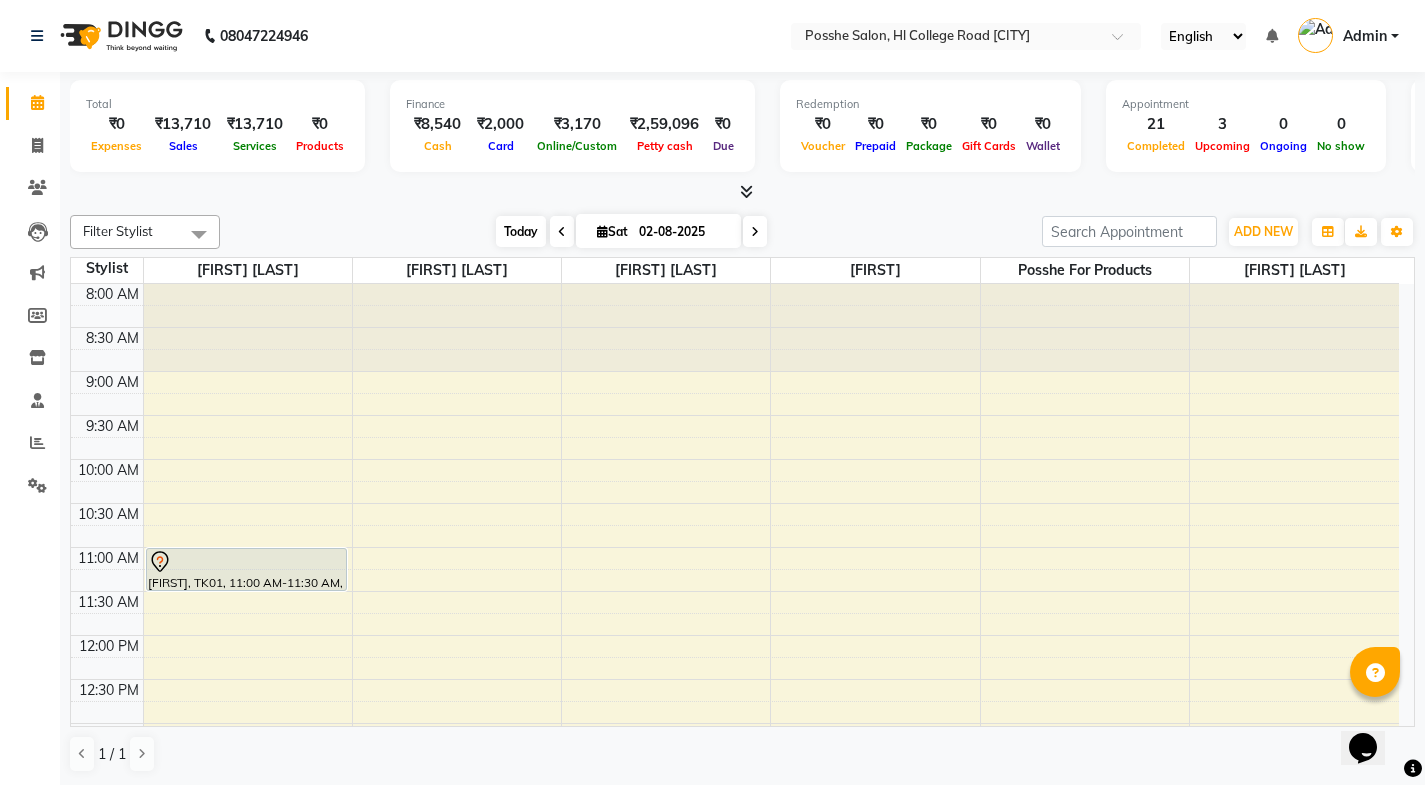 click on "Today" at bounding box center (521, 231) 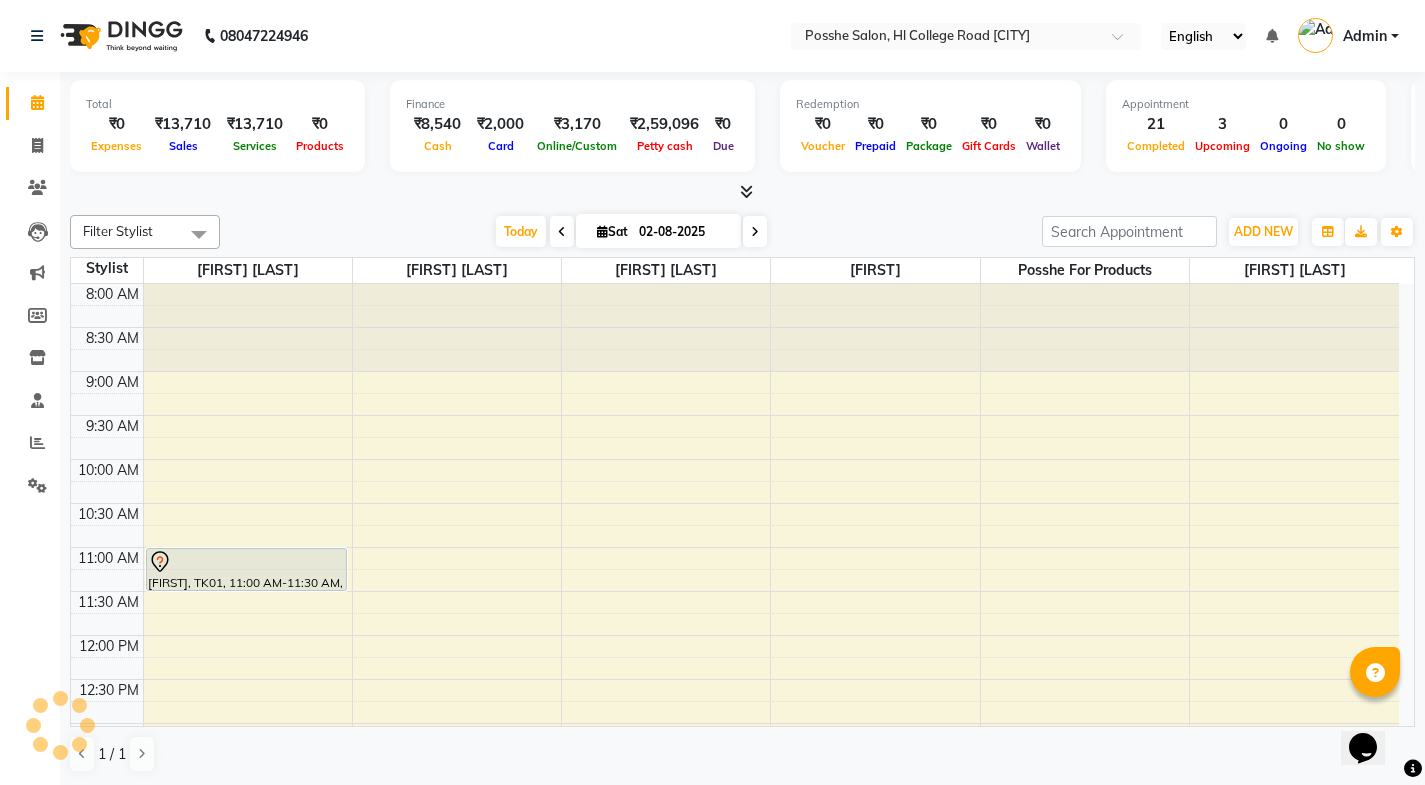 scroll, scrollTop: 701, scrollLeft: 0, axis: vertical 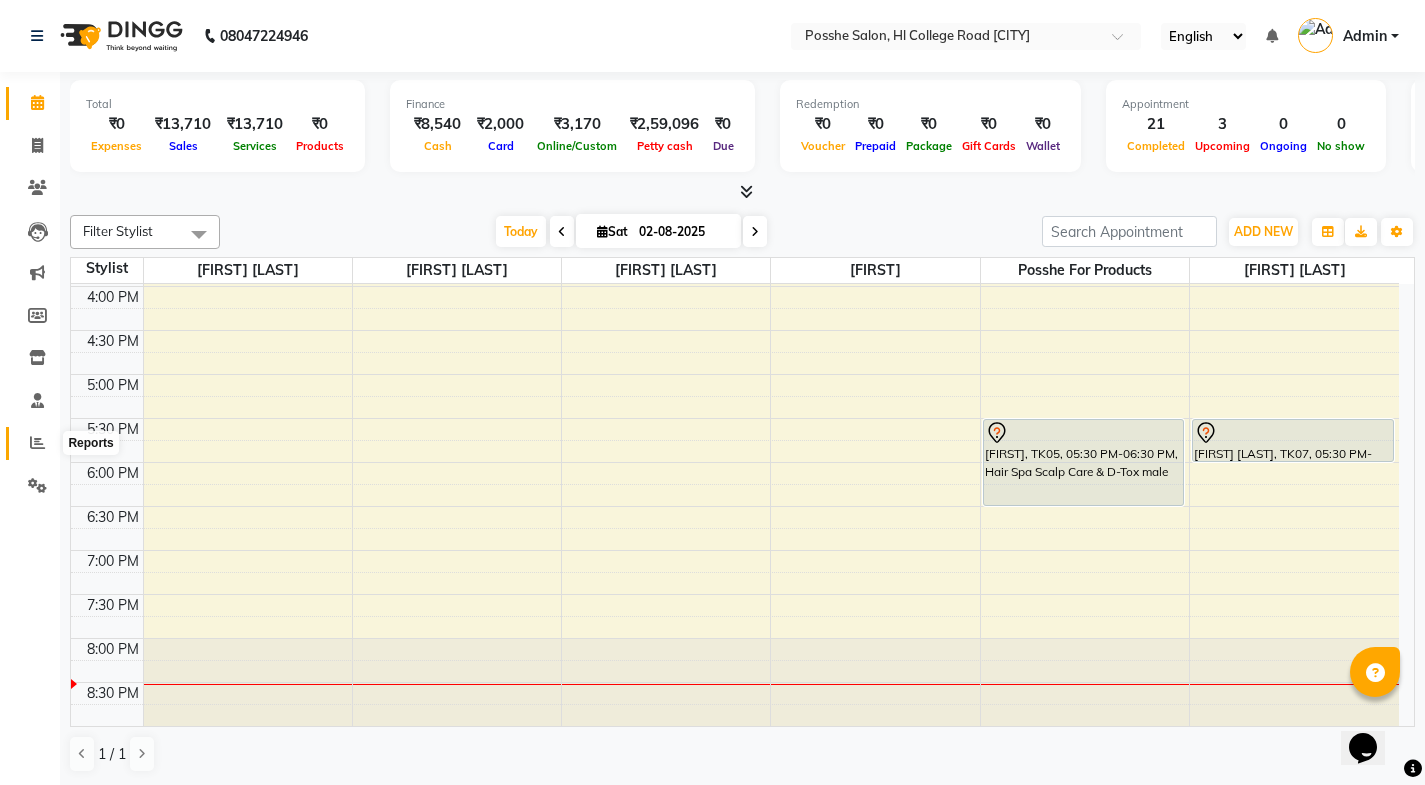 click 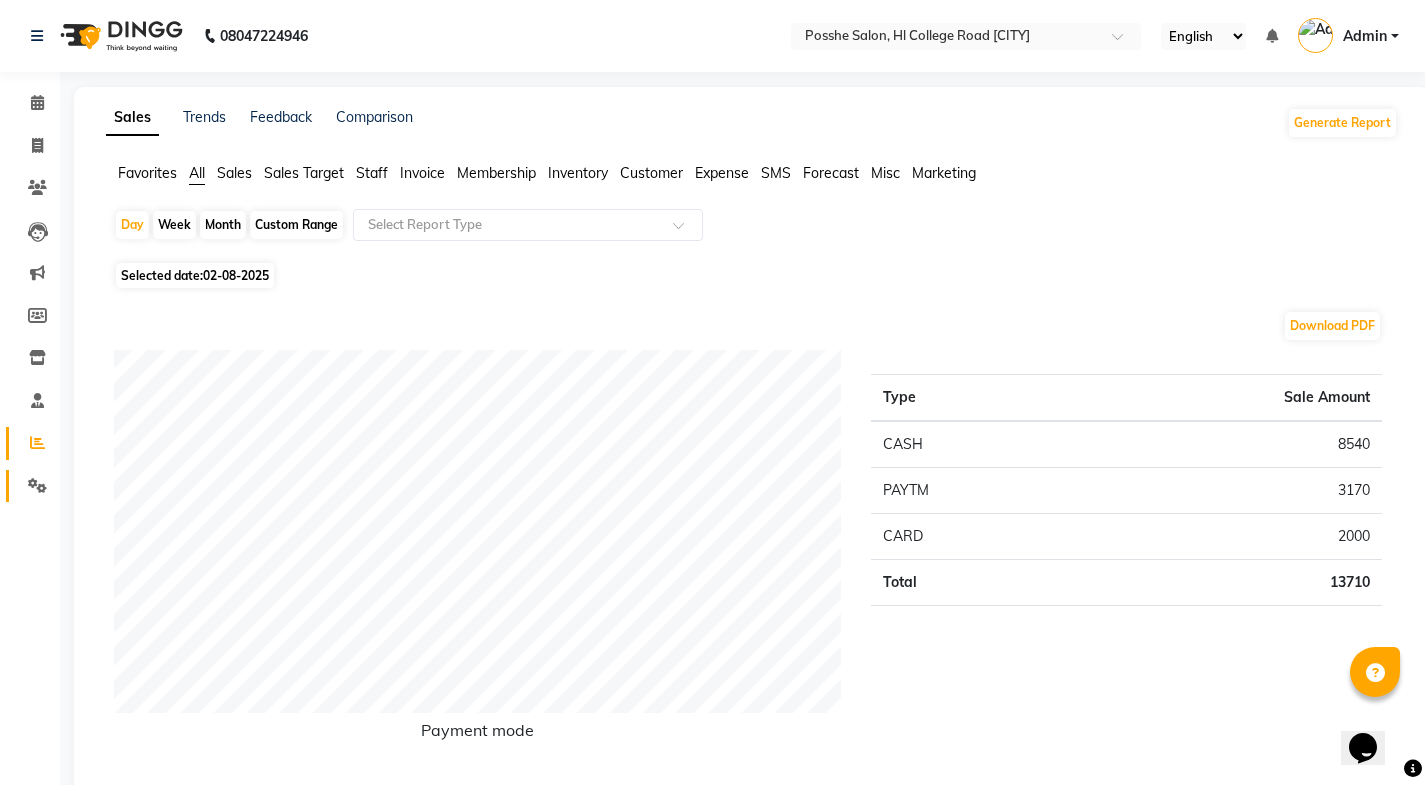 click on "Settings" 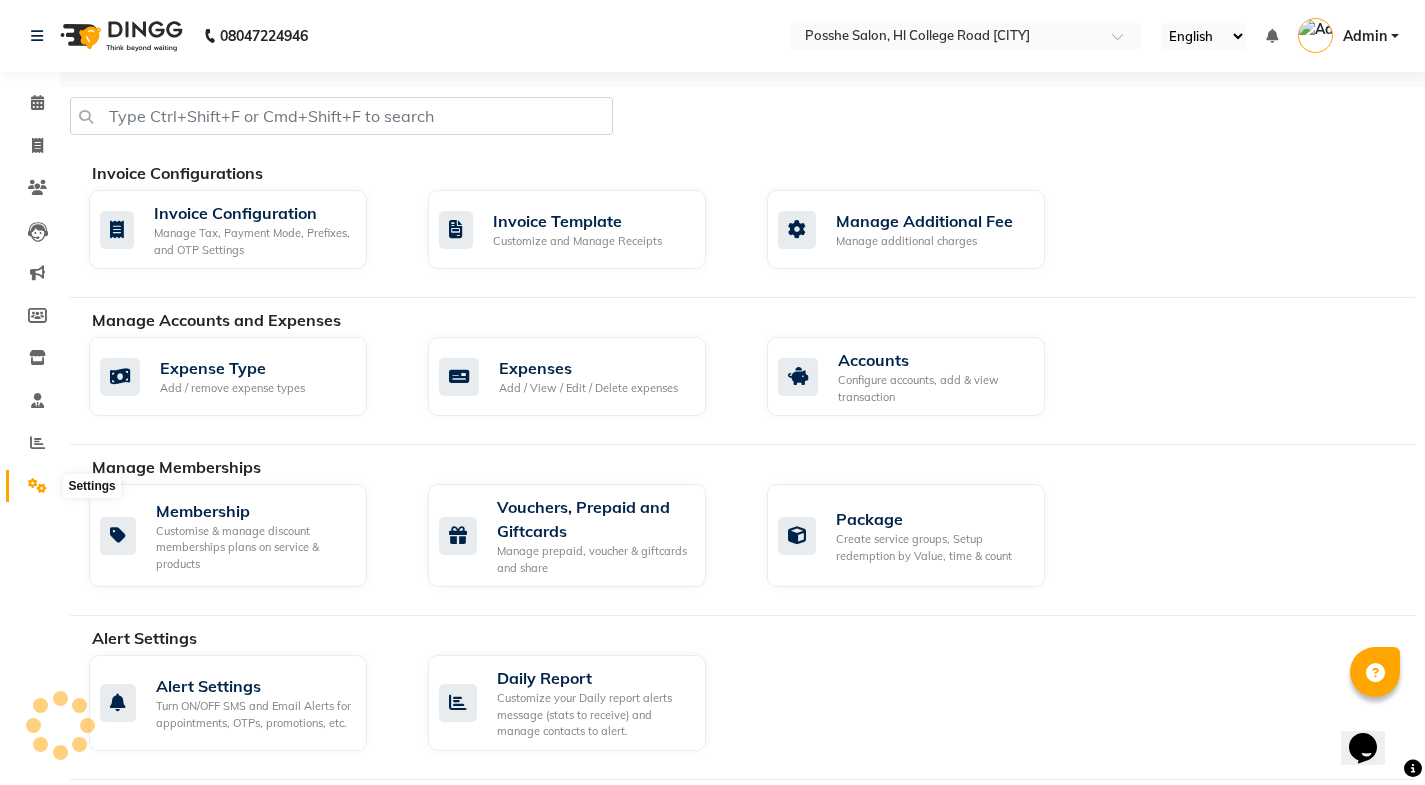 click 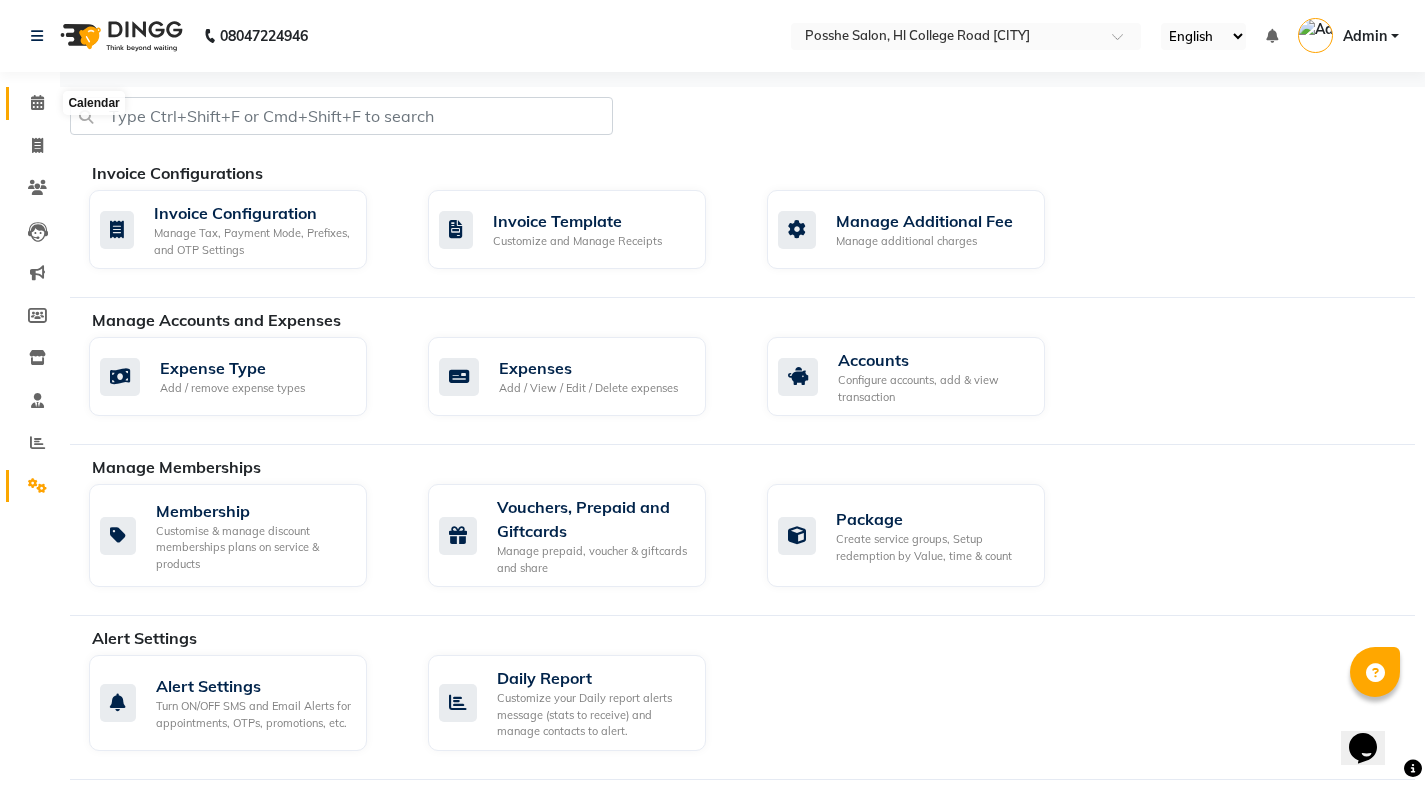 click 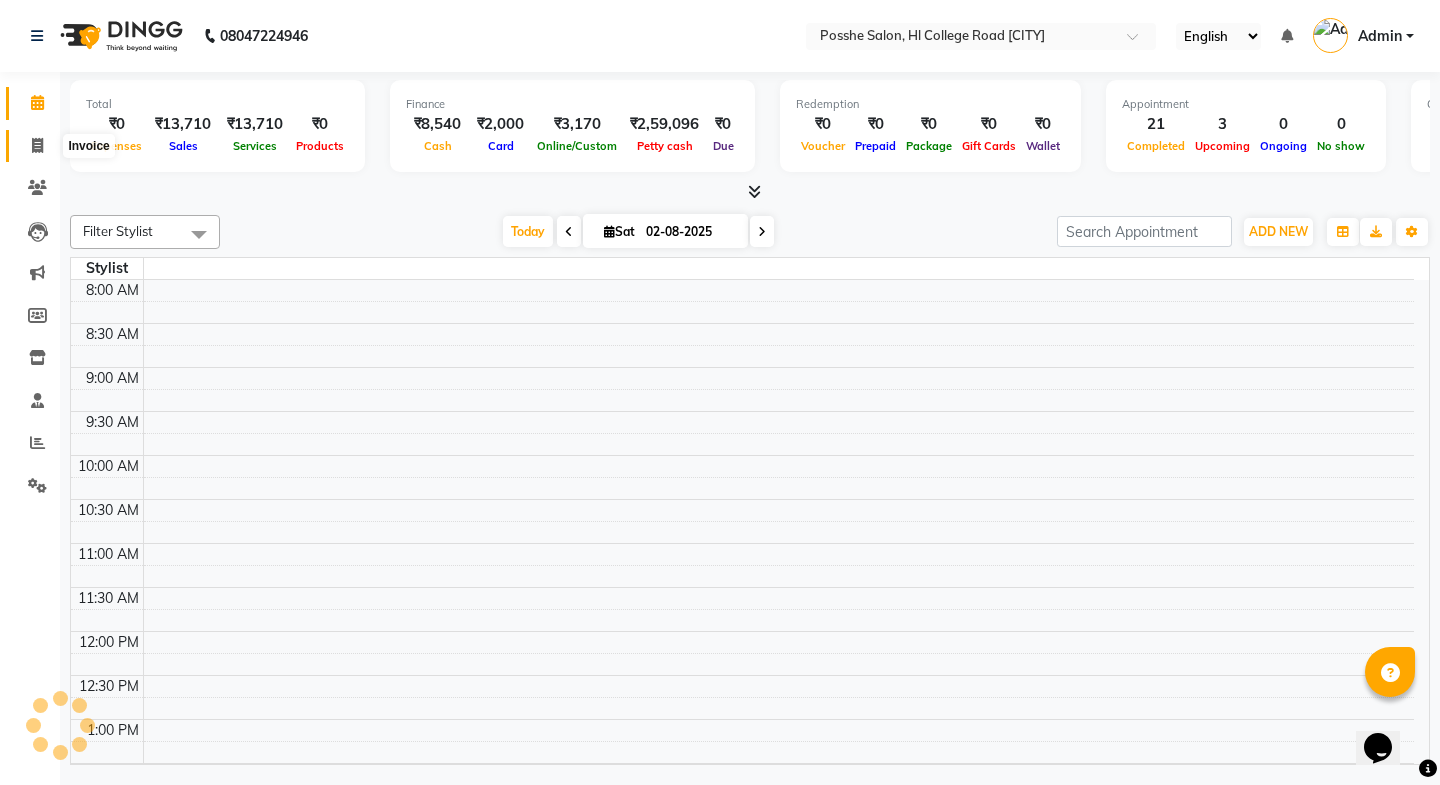 click 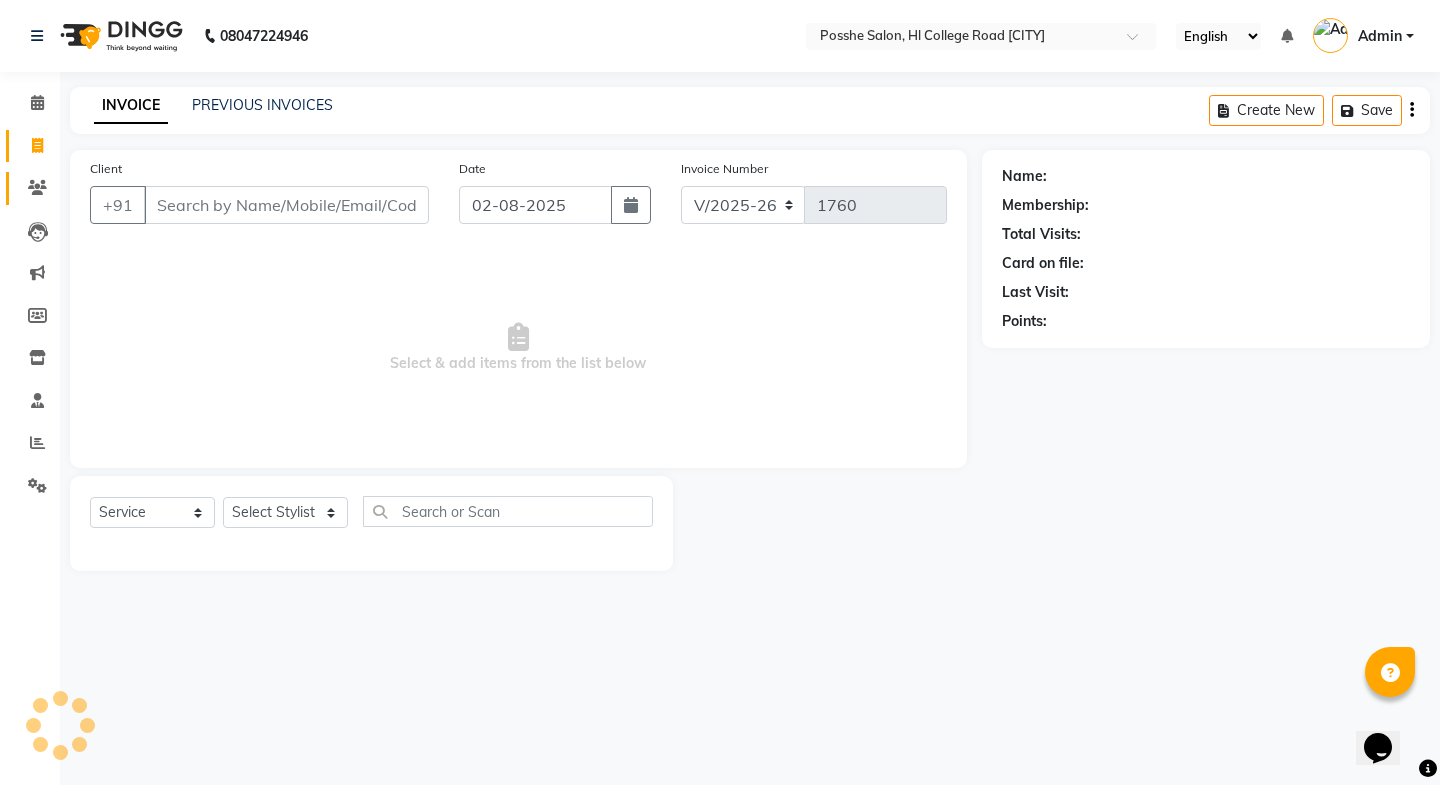 click on "Clients" 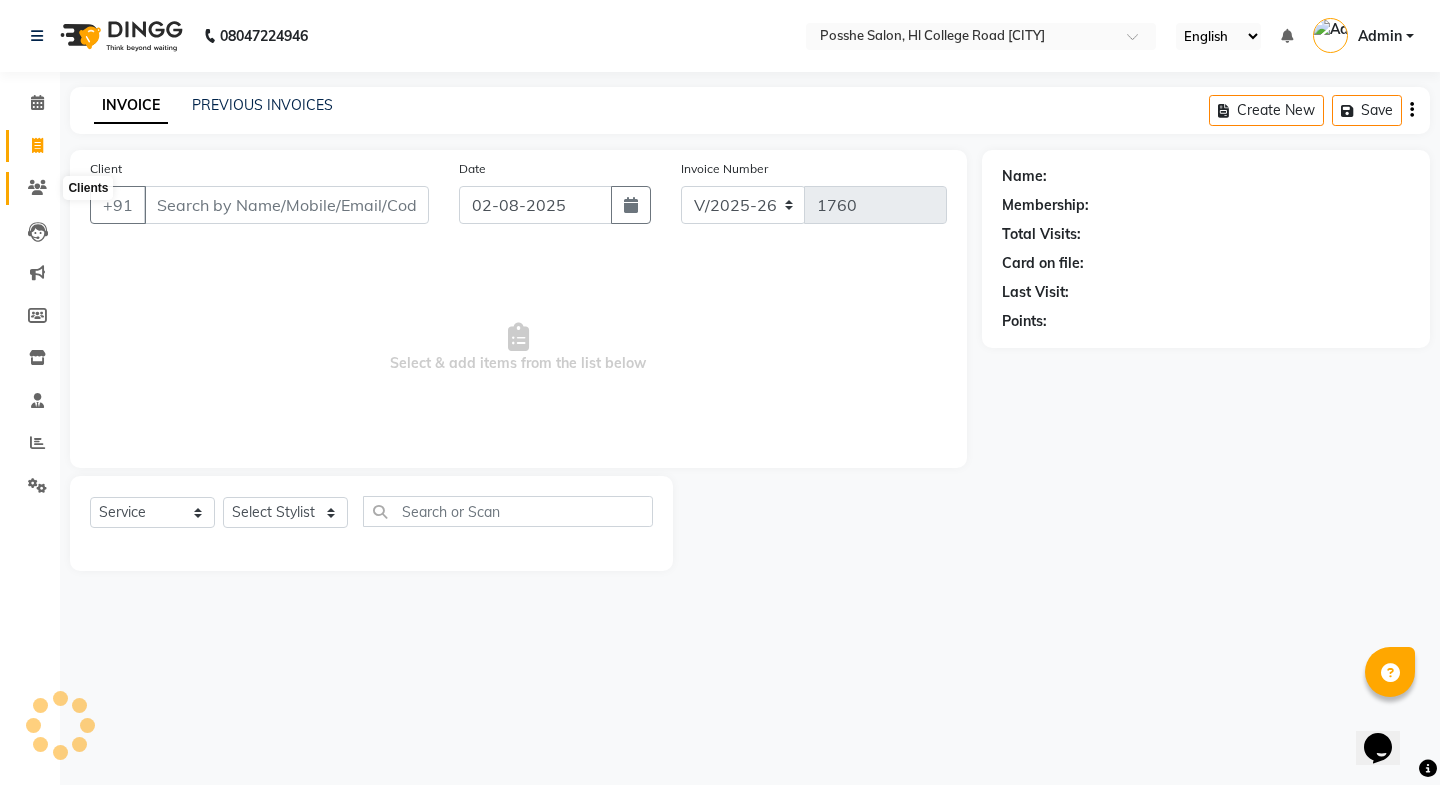 click 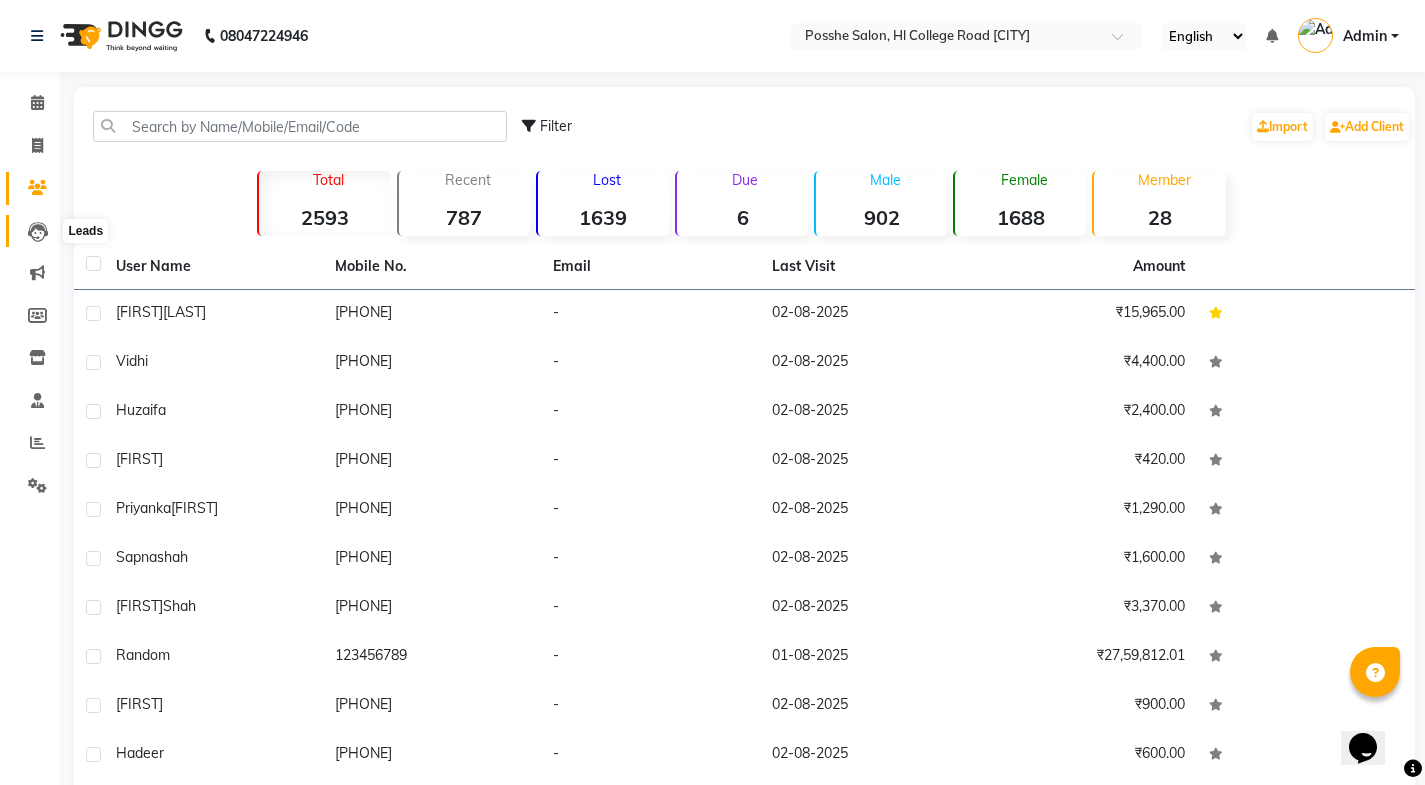 click 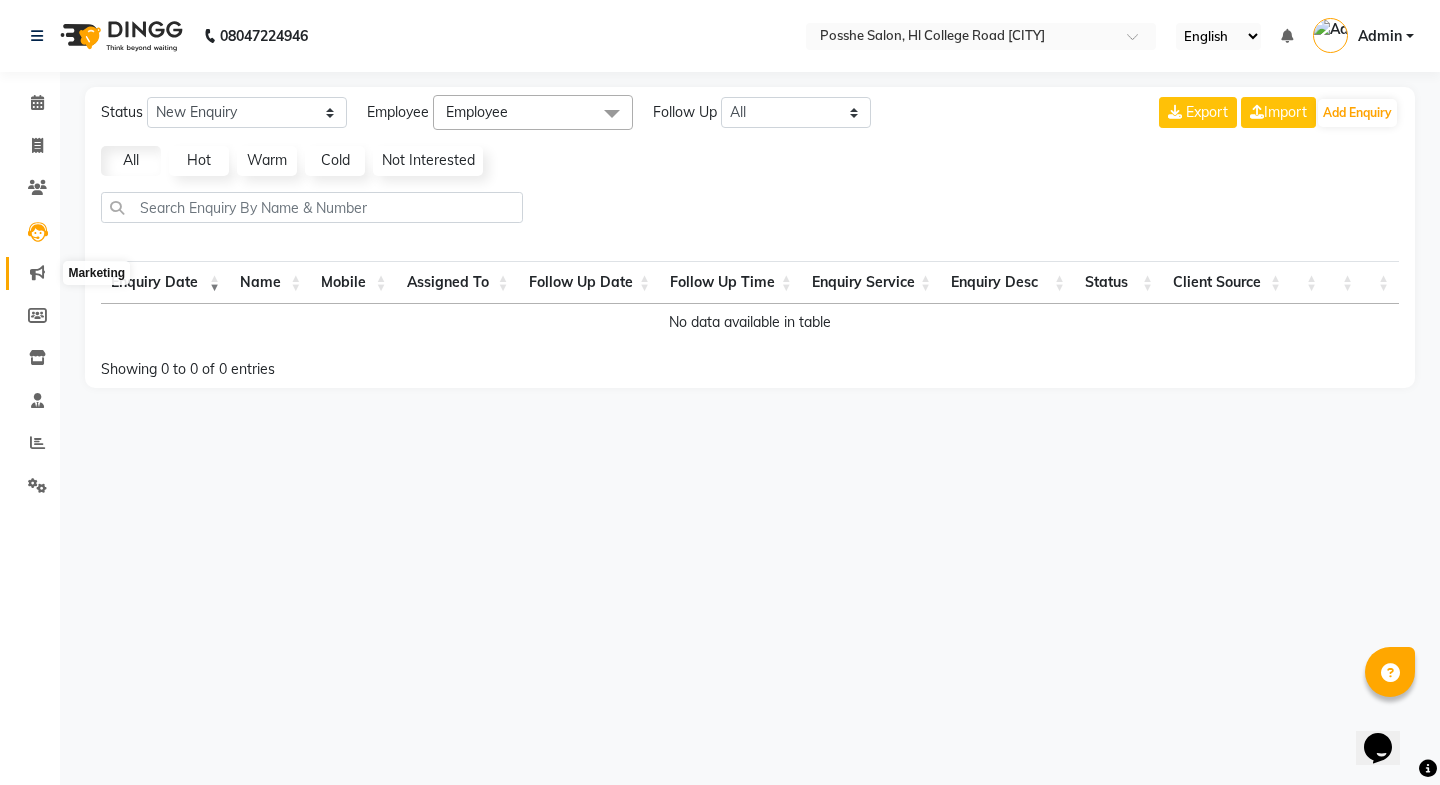 click 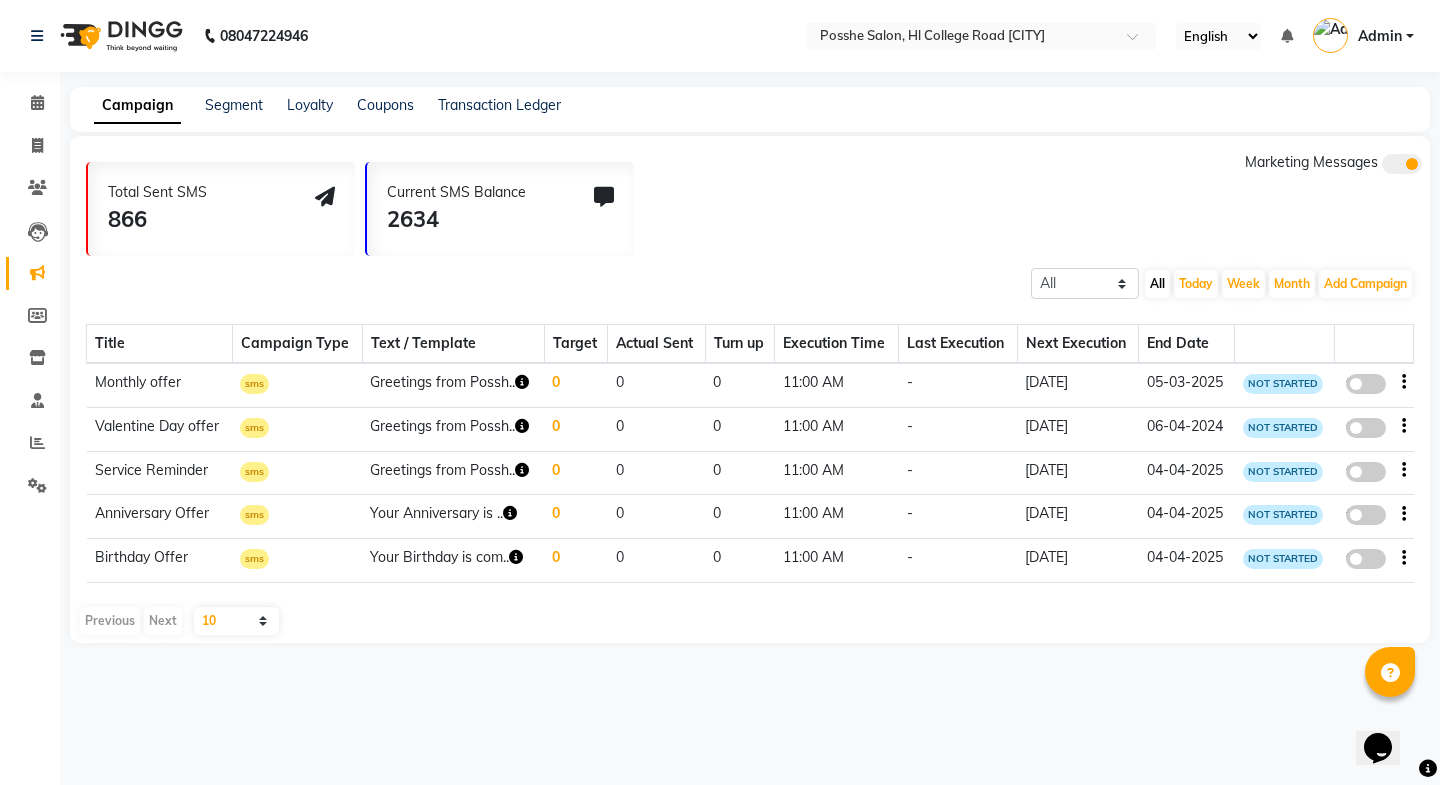 click on "Calendar" 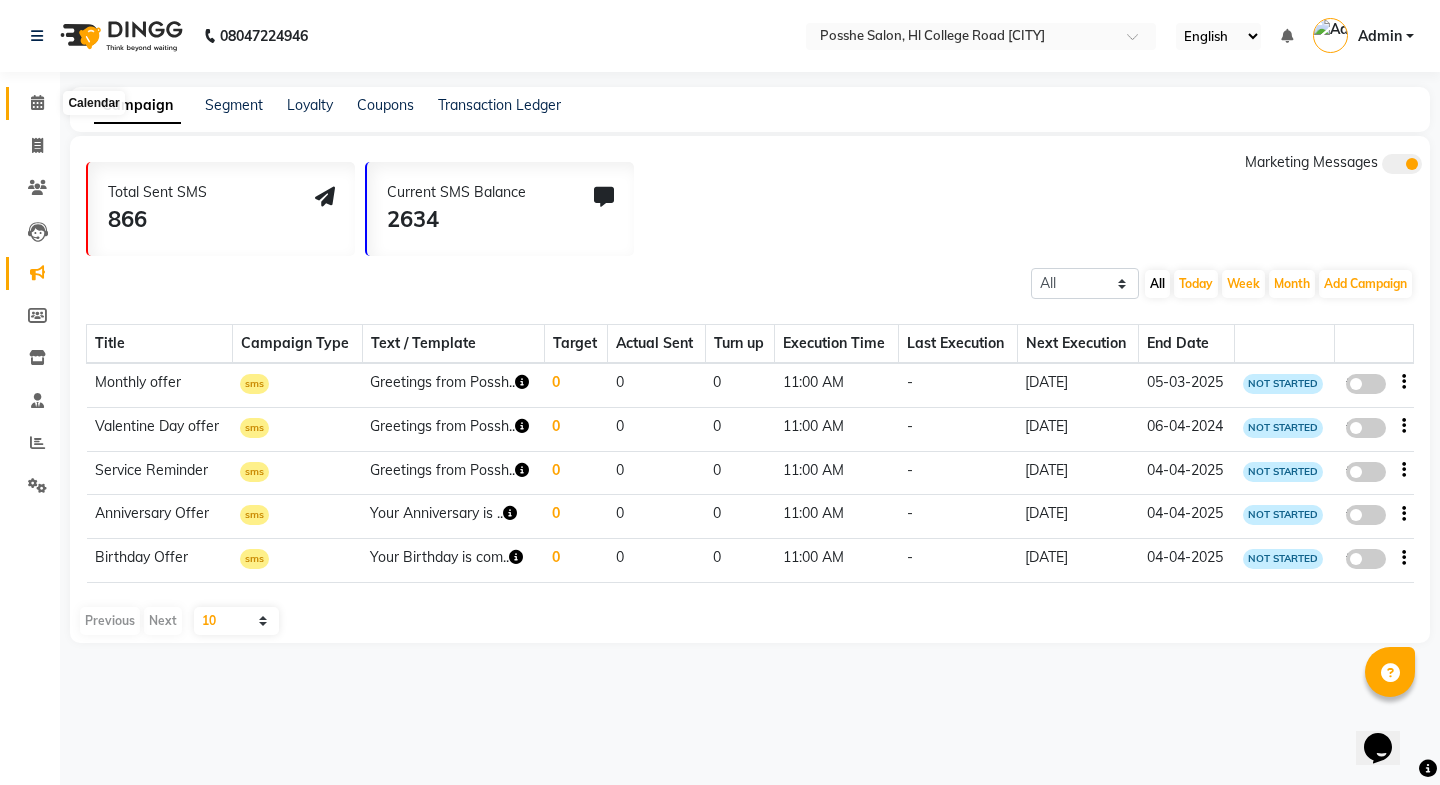 click 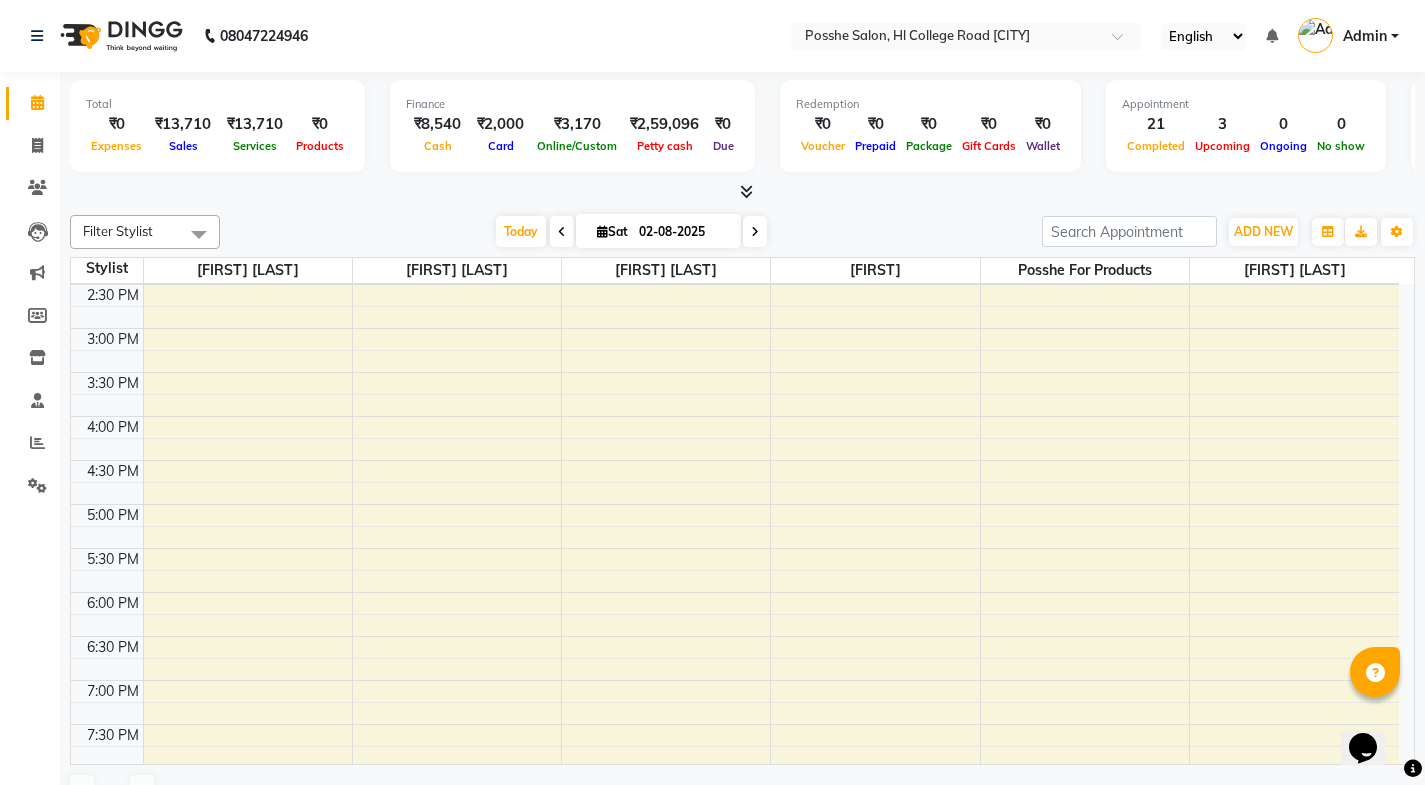 scroll, scrollTop: 0, scrollLeft: 0, axis: both 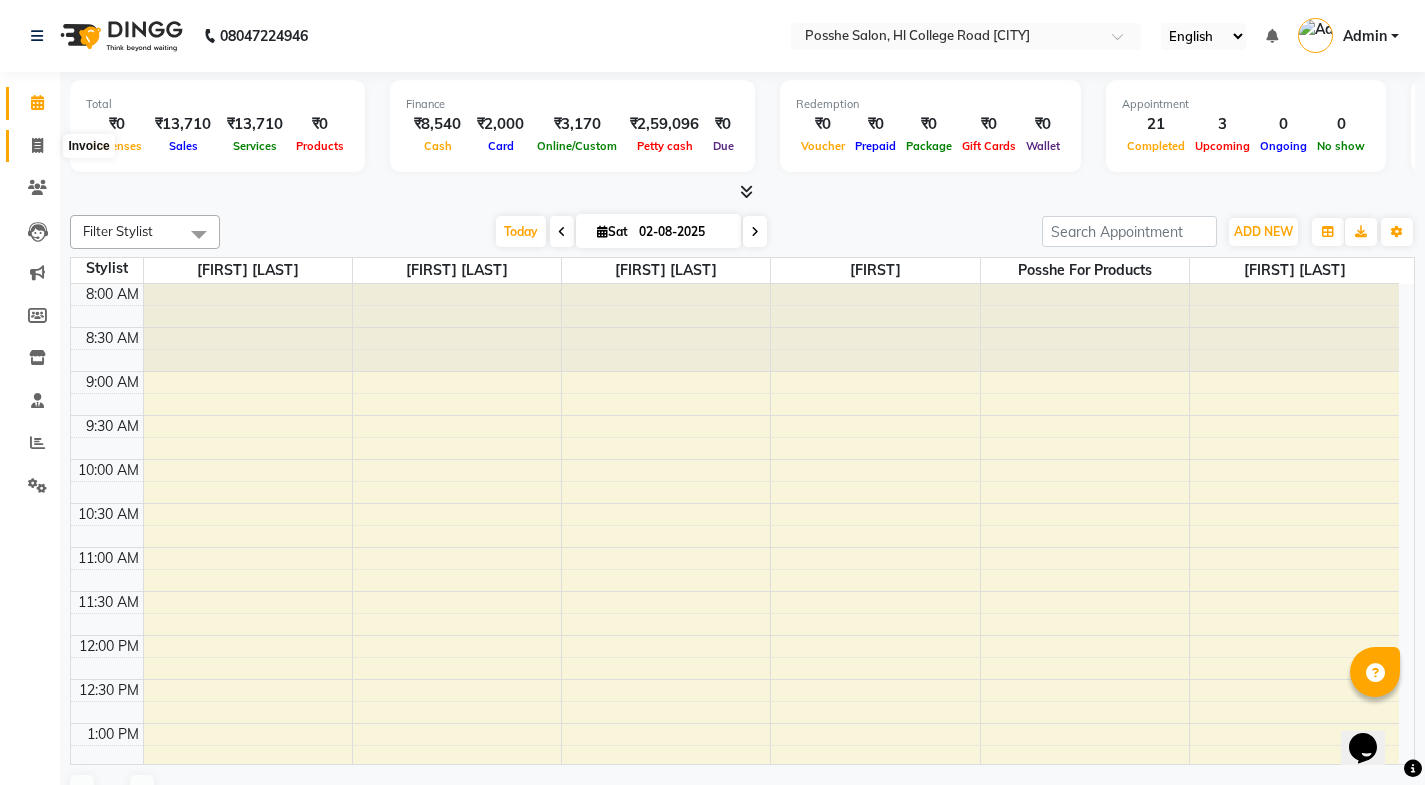 drag, startPoint x: 40, startPoint y: 144, endPoint x: 44, endPoint y: 154, distance: 10.770329 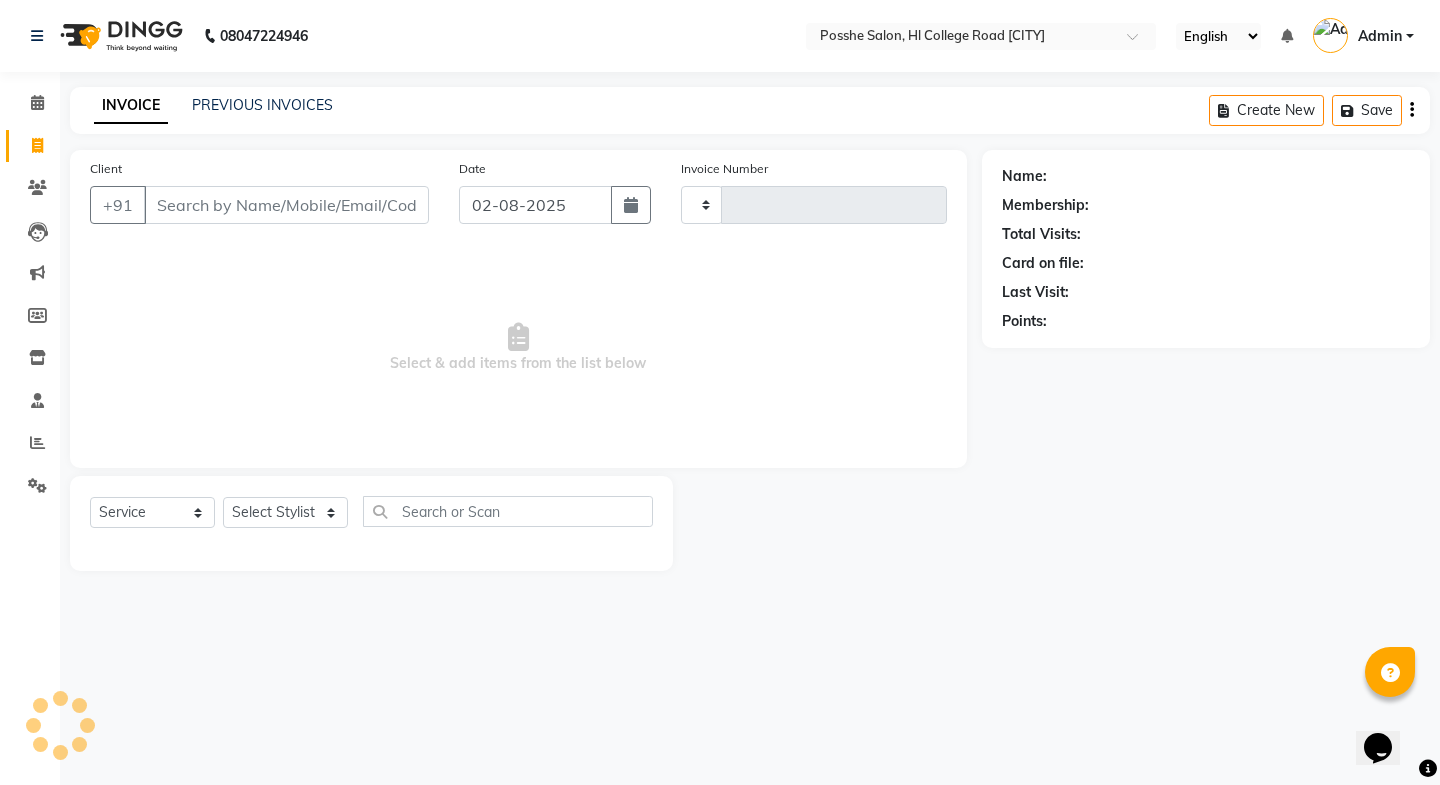 type on "1760" 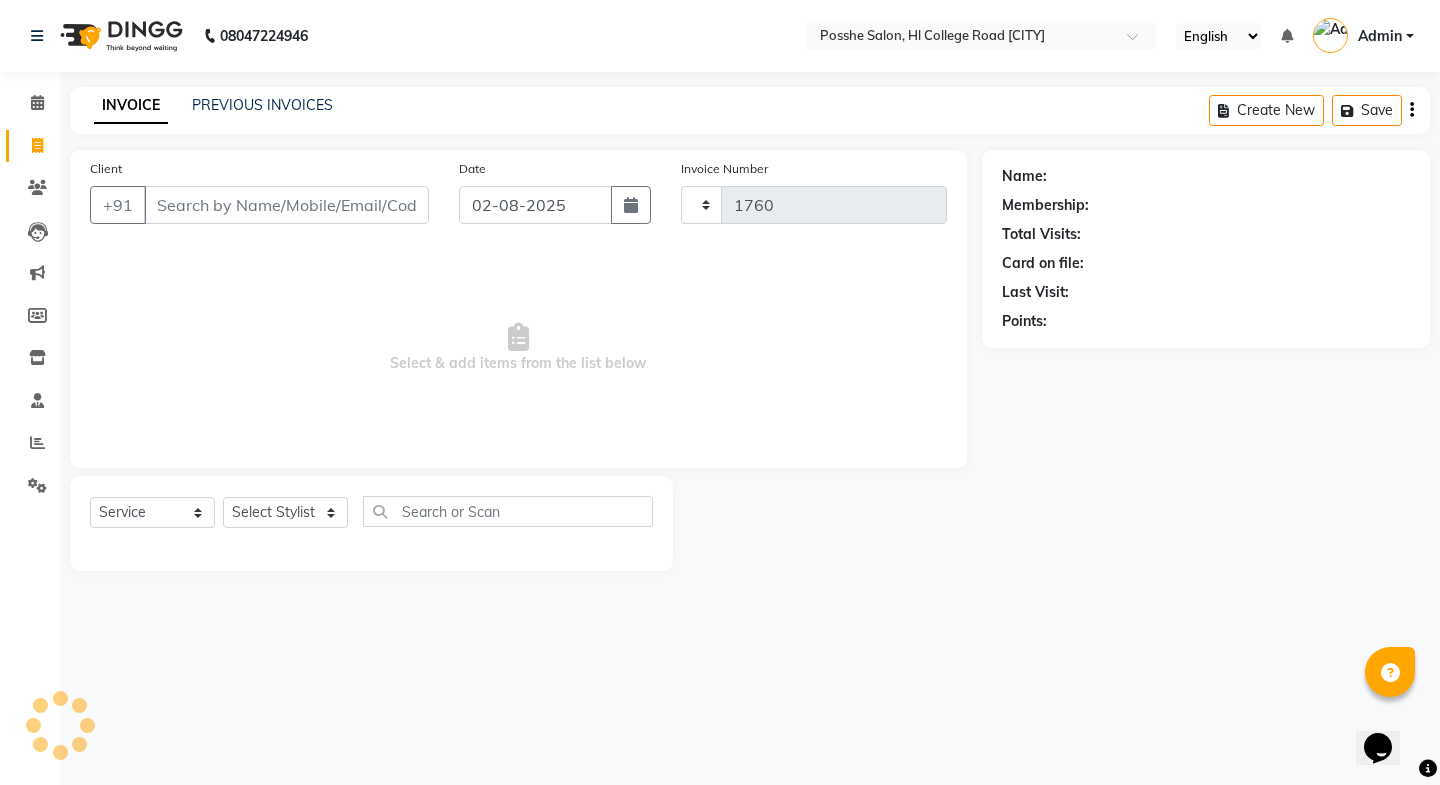 select on "6052" 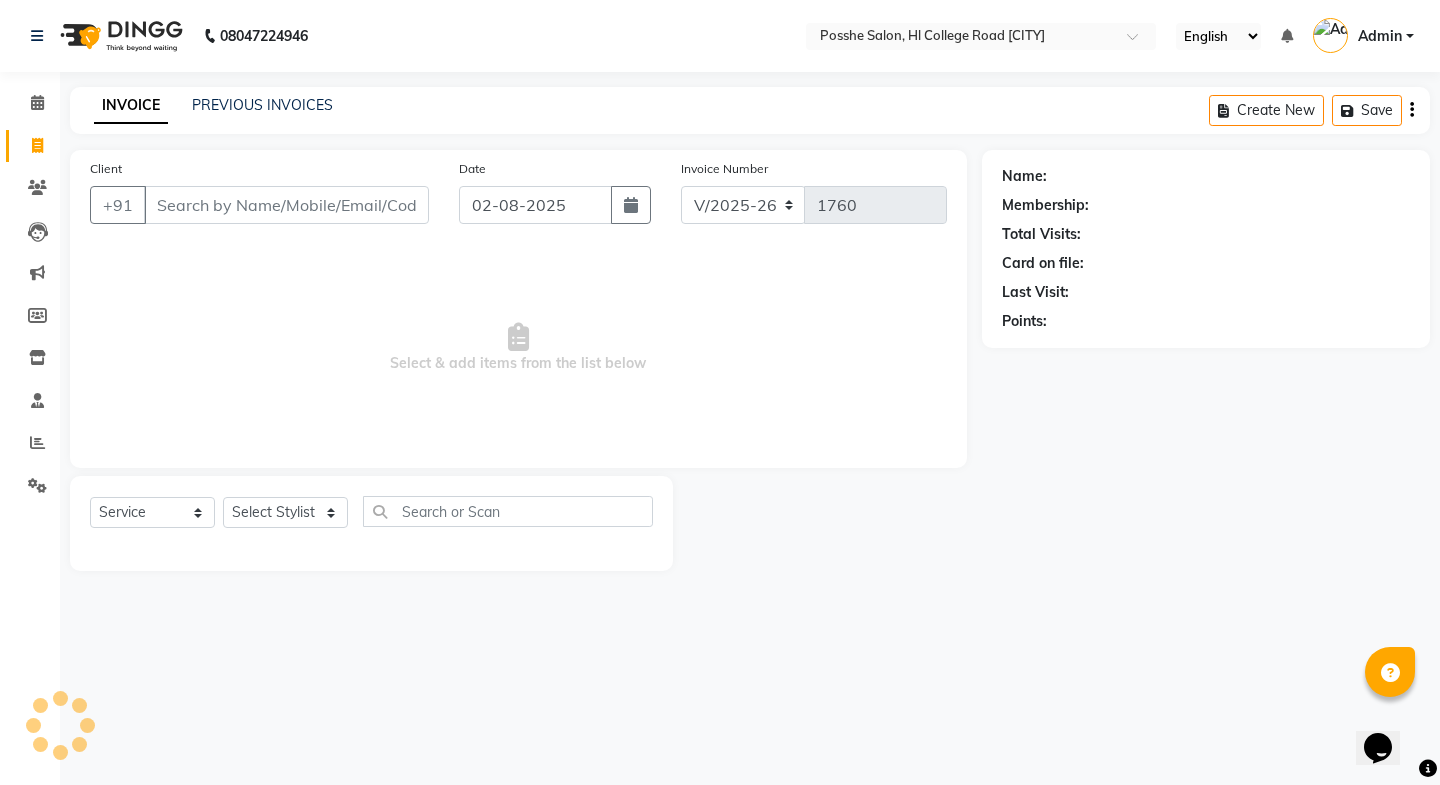 click on "Client" at bounding box center (286, 205) 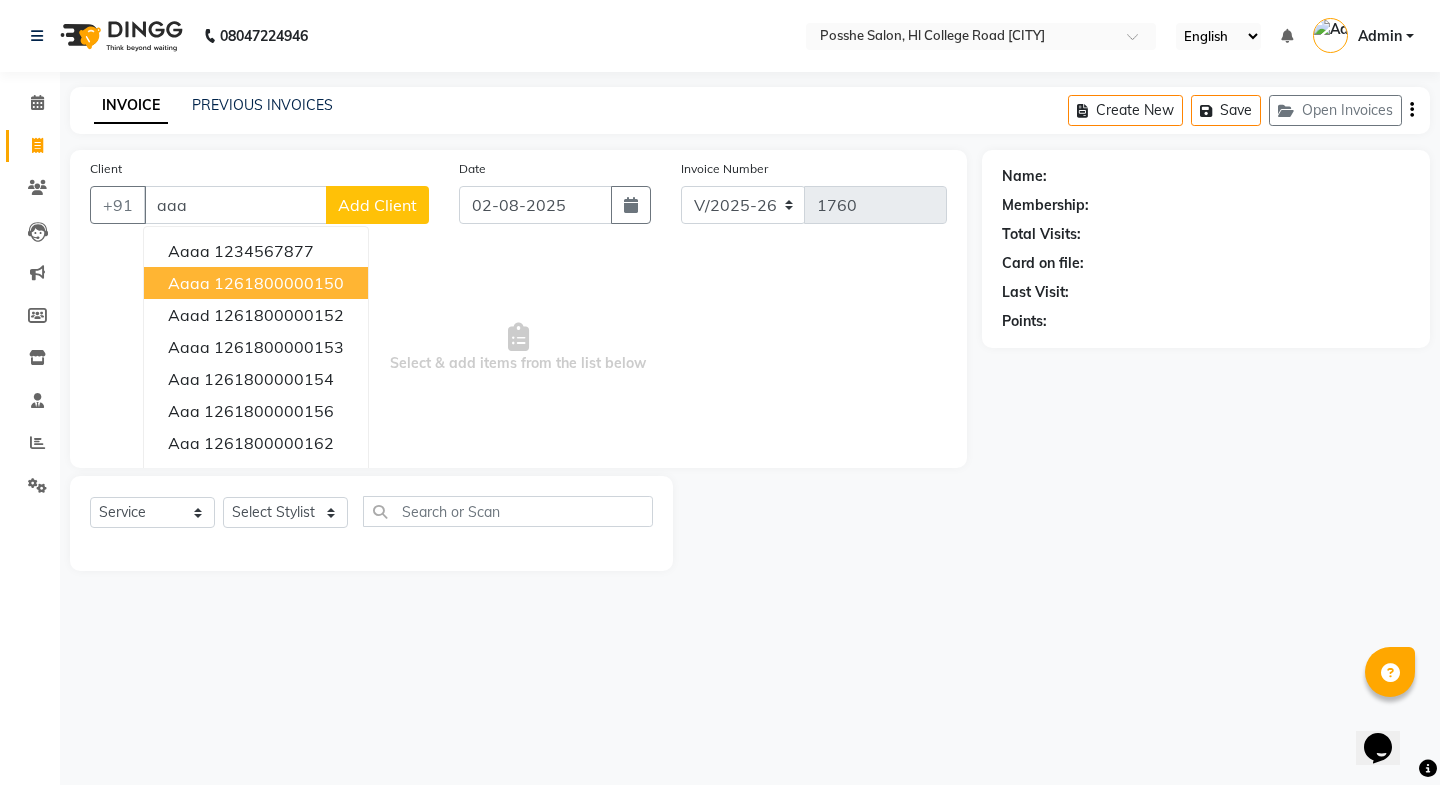click on "1261800000150" at bounding box center [279, 283] 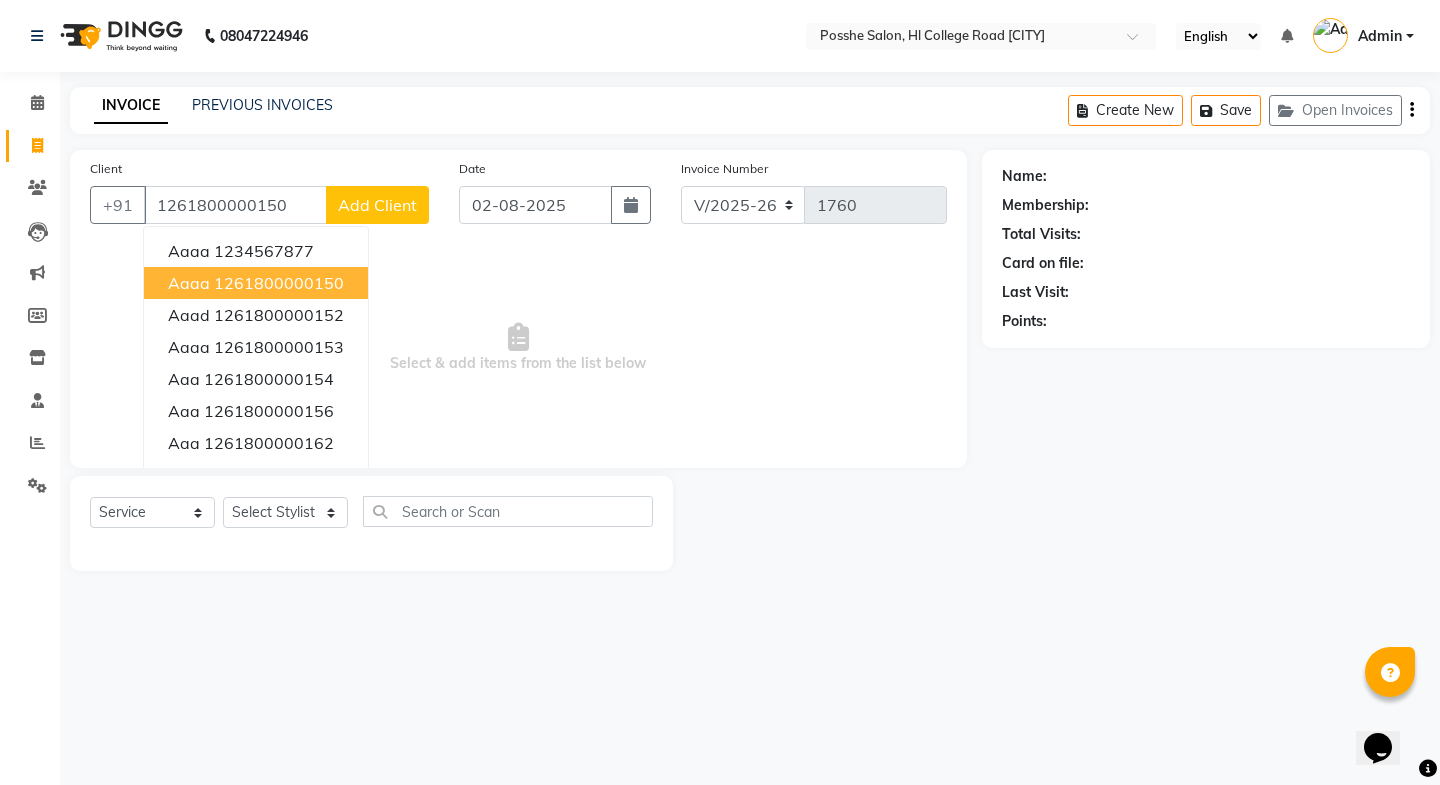 type on "1261800000150" 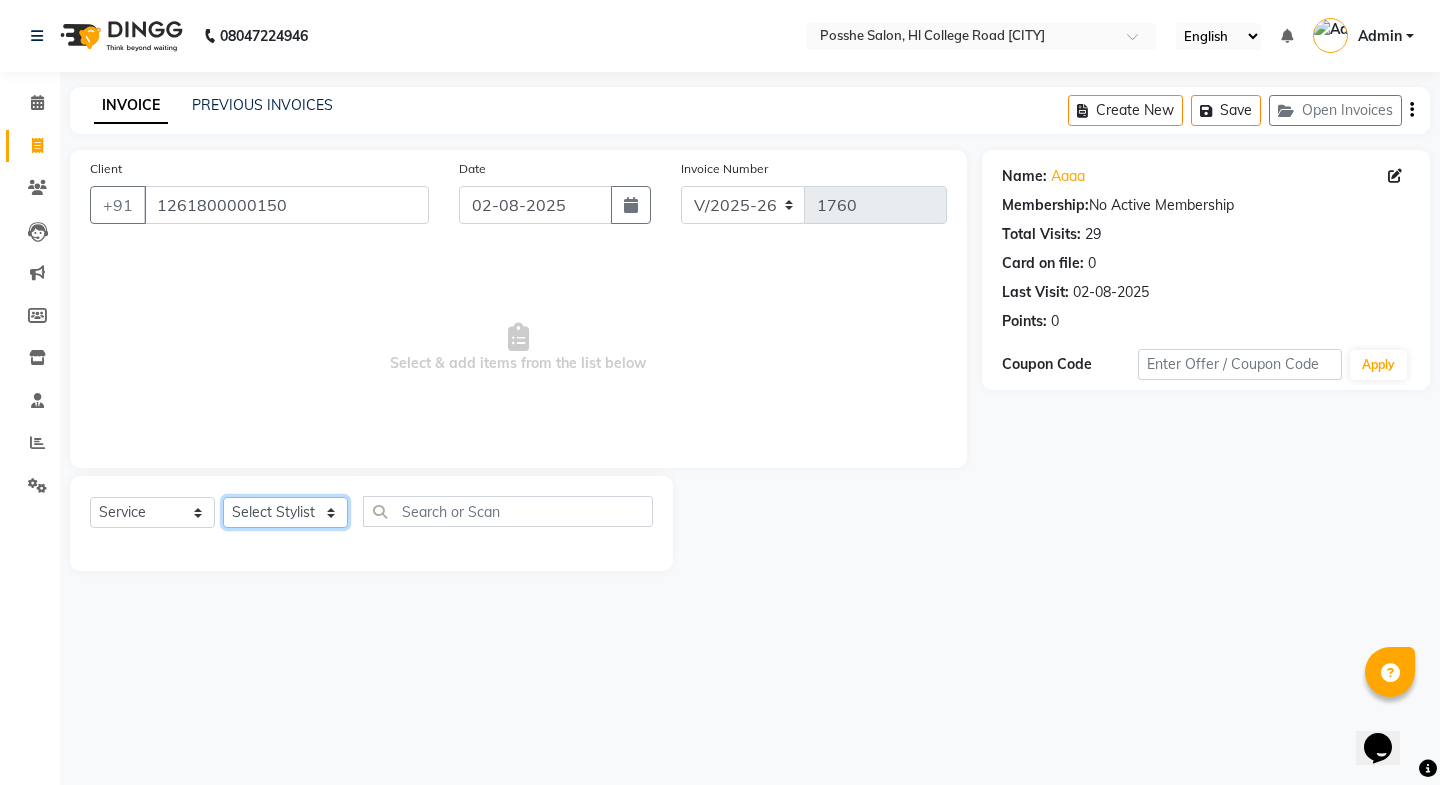 click on "Select Stylist Faheem Salmani Kajal Mali Kamal Chand Posshe for products Rajesh Sonu Verma" 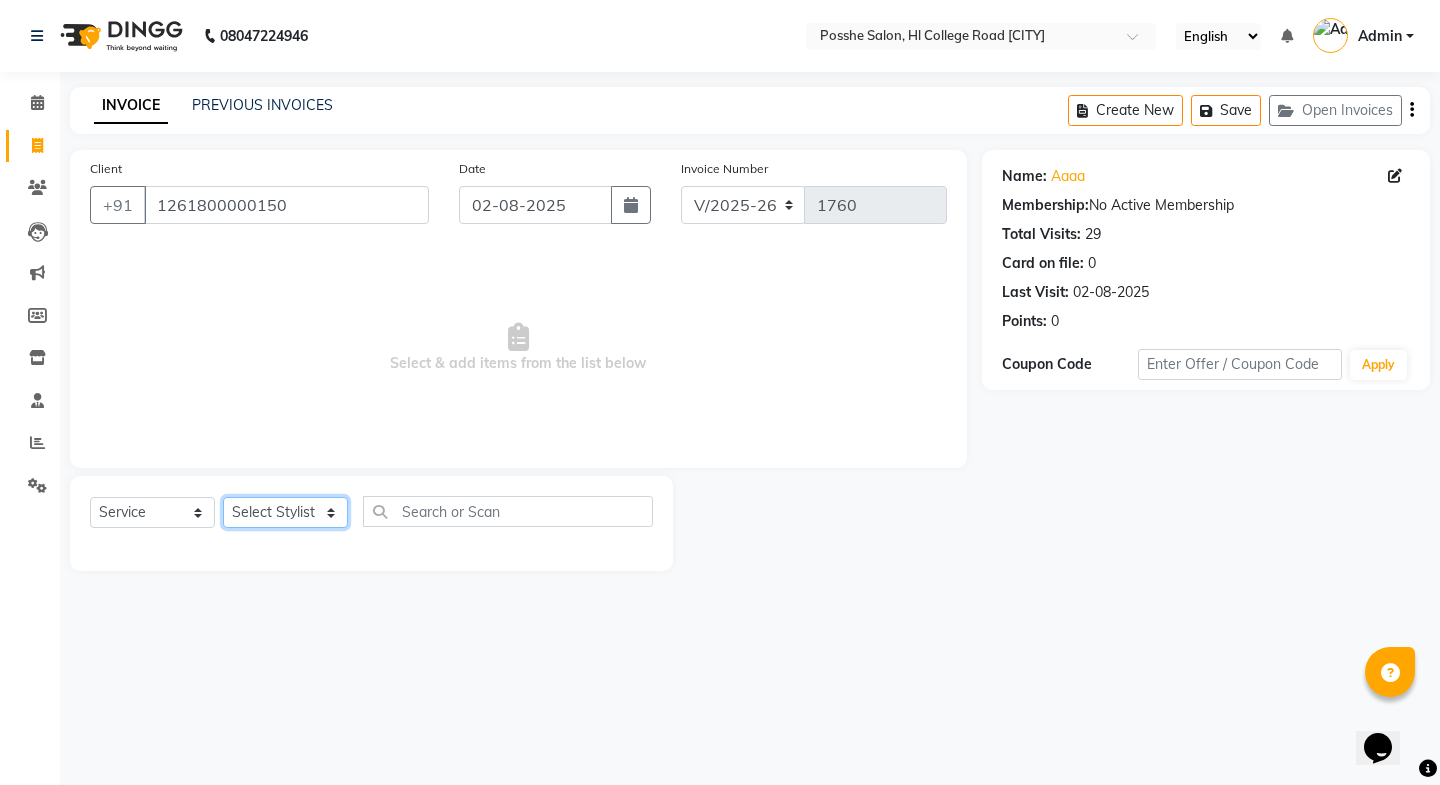 select on "84524" 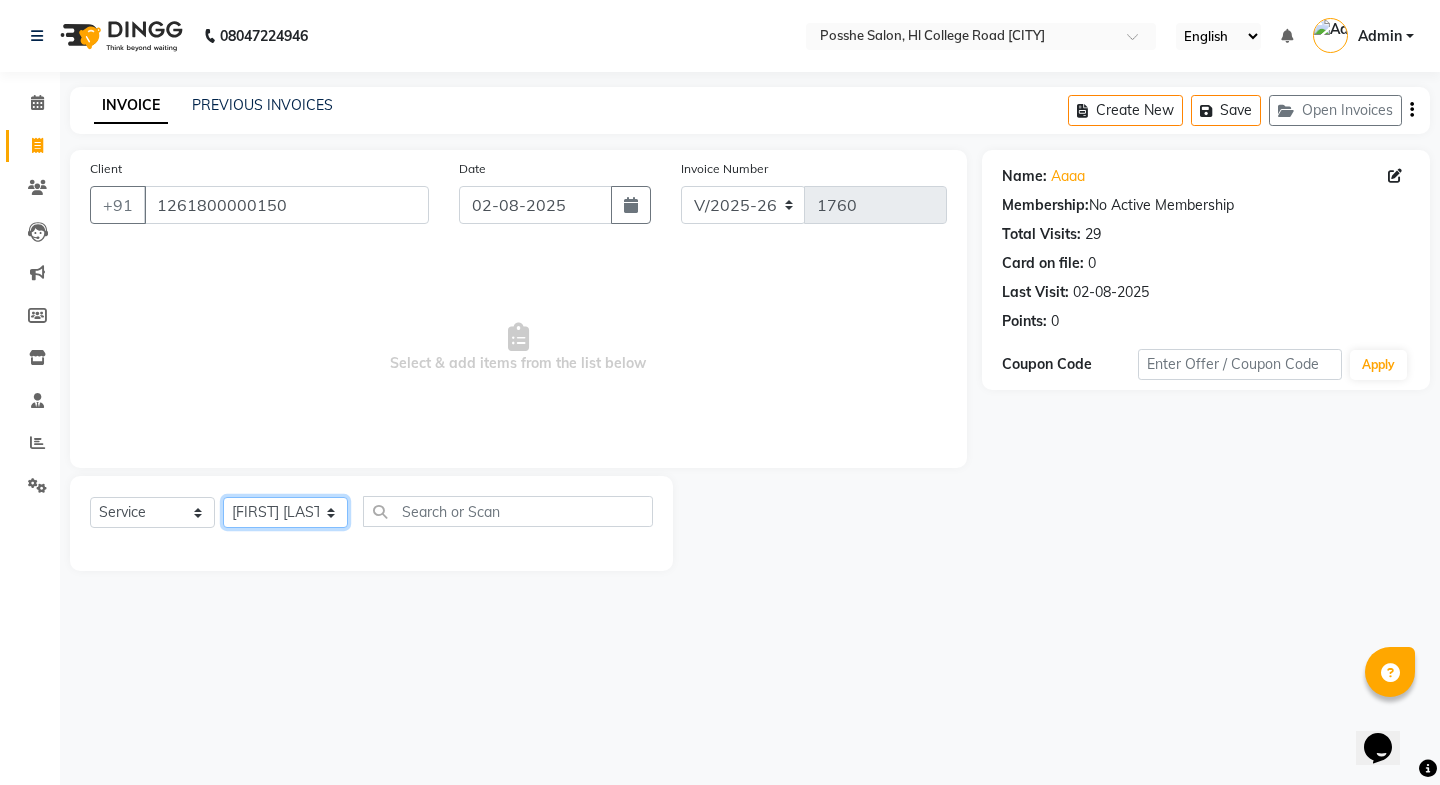 click on "Select Stylist Faheem Salmani Kajal Mali Kamal Chand Posshe for products Rajesh Sonu Verma" 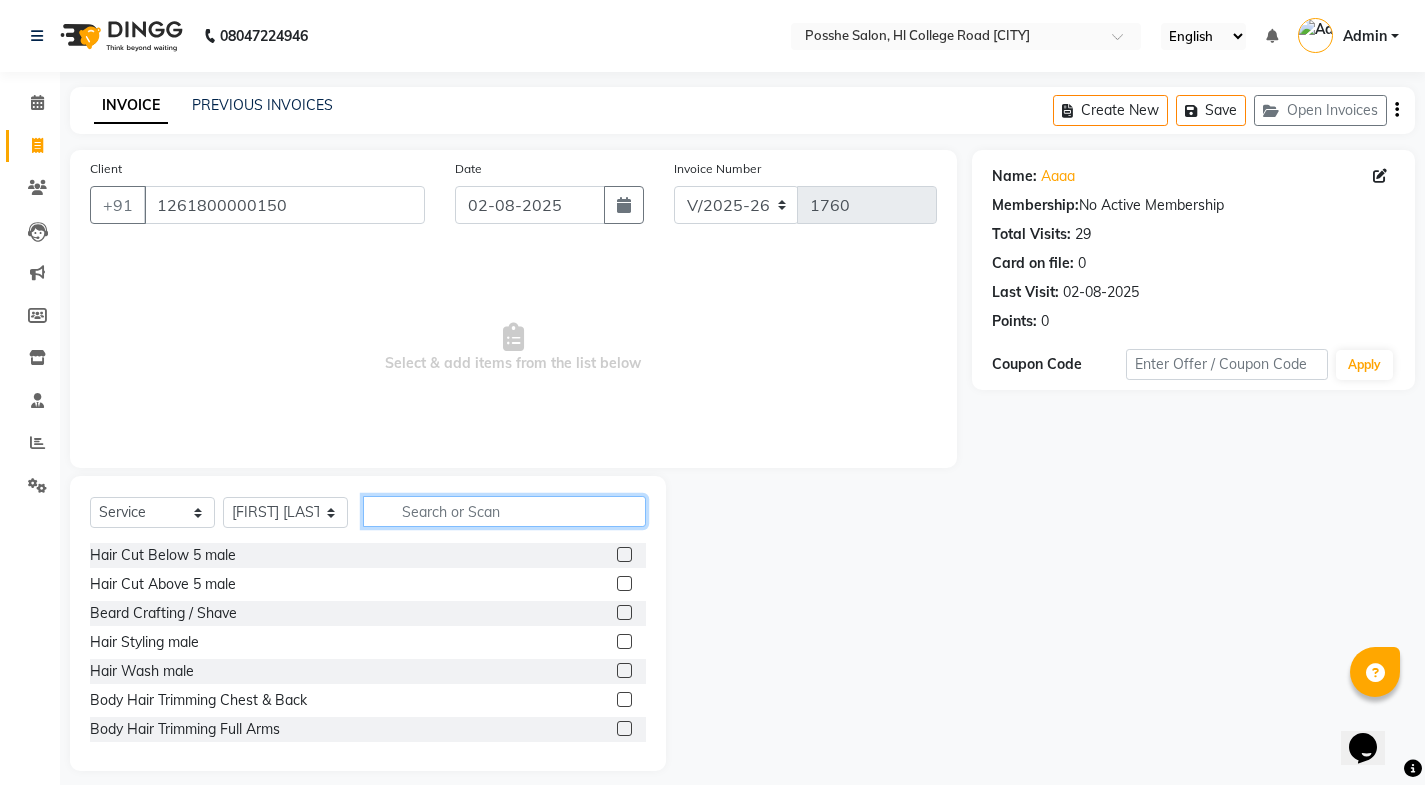 click 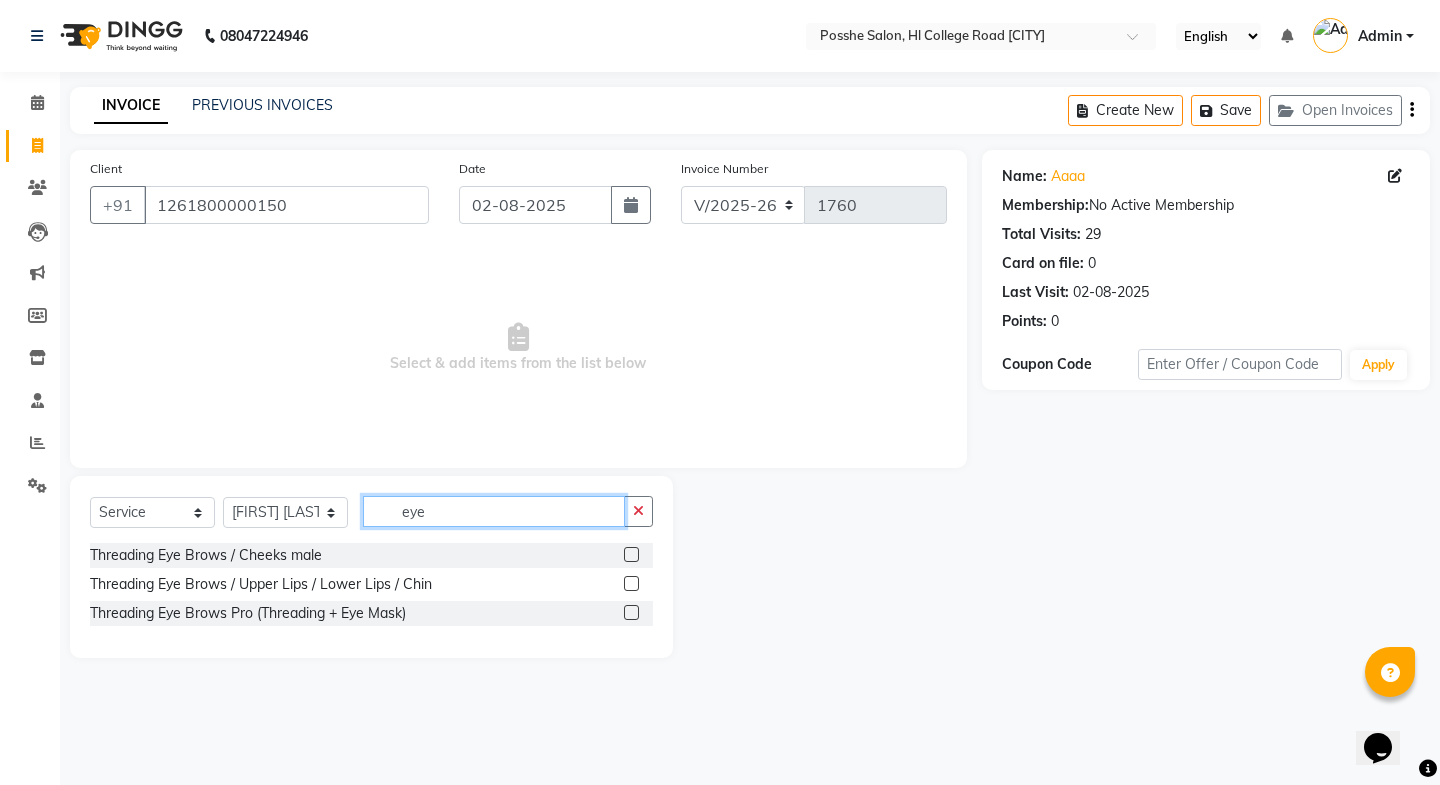 type on "eye" 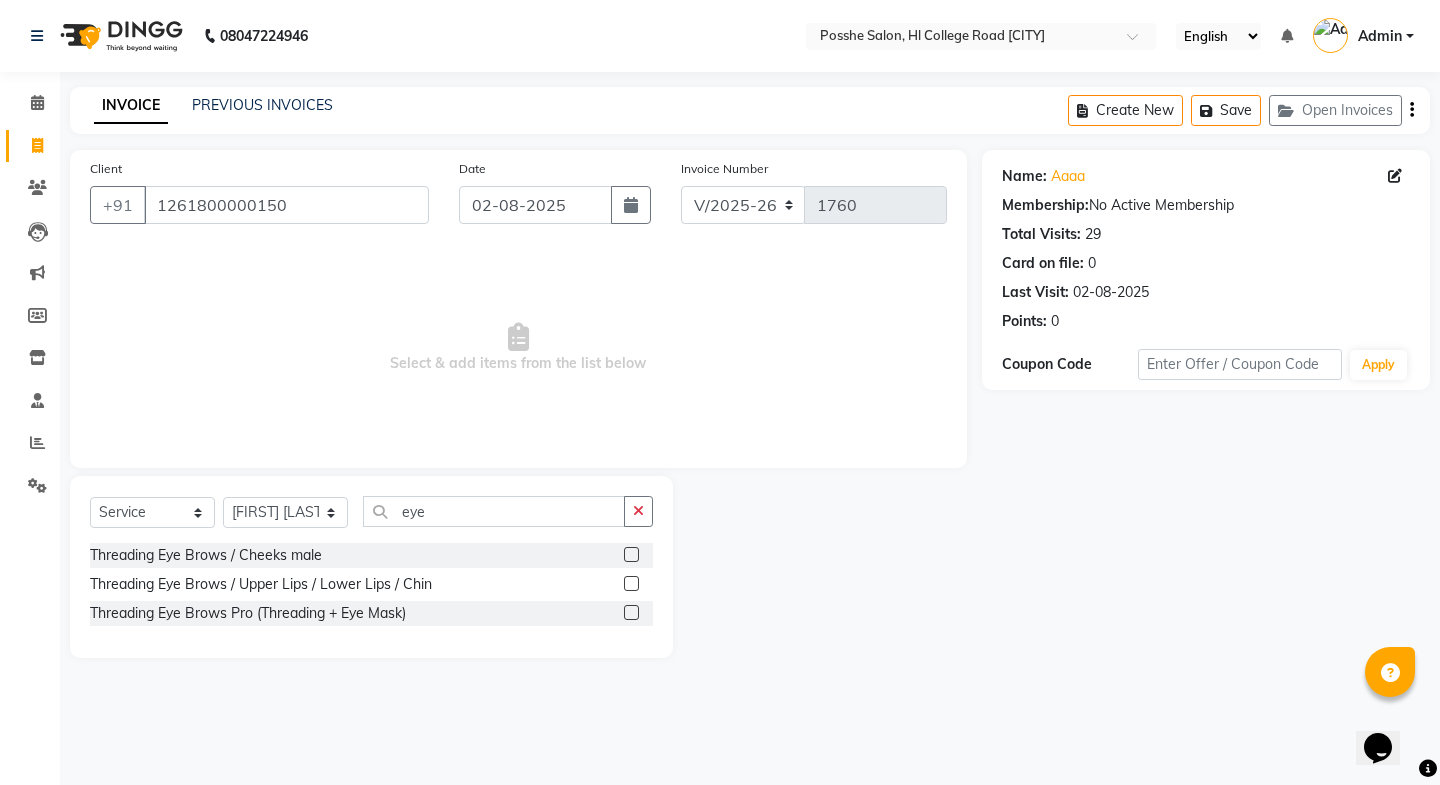 click 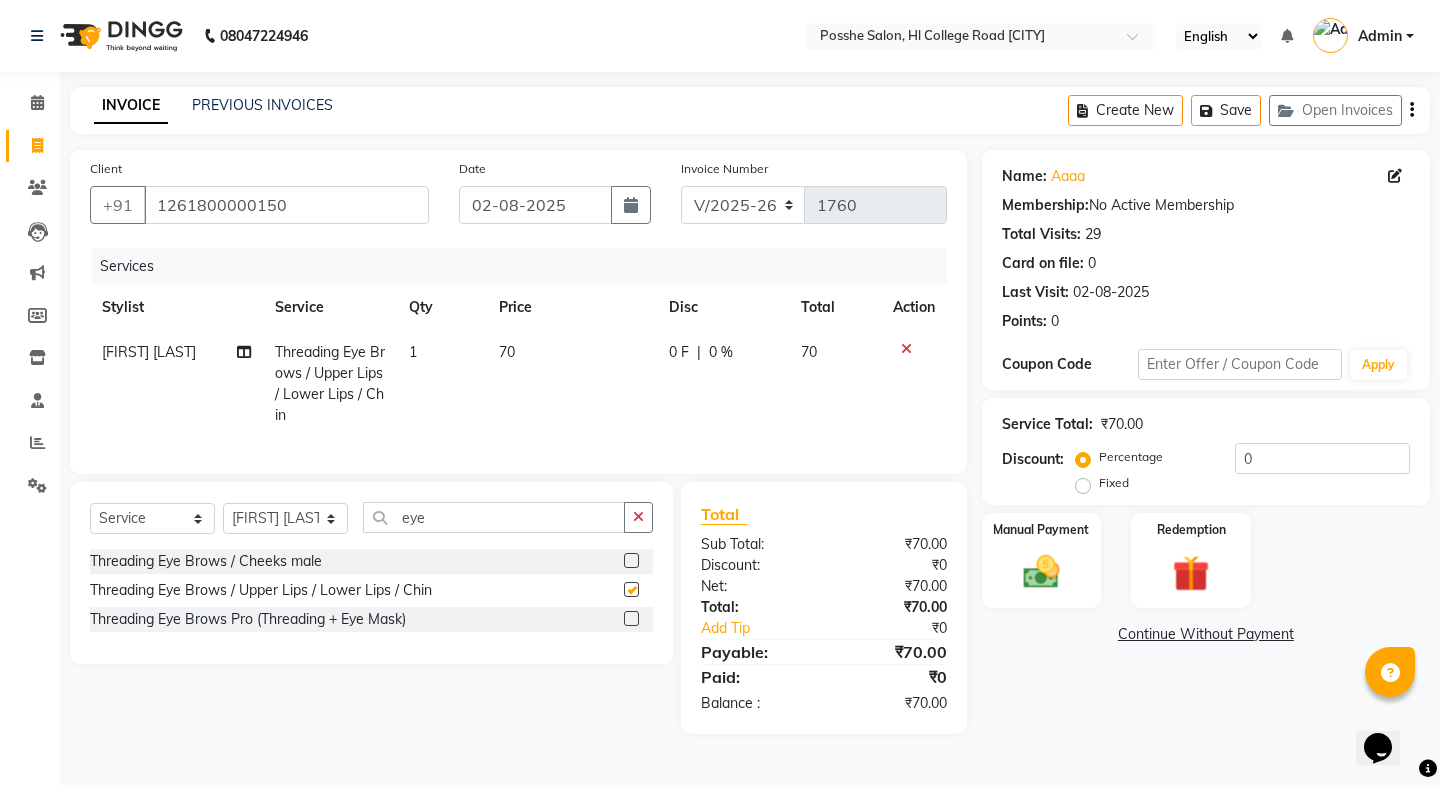 checkbox on "false" 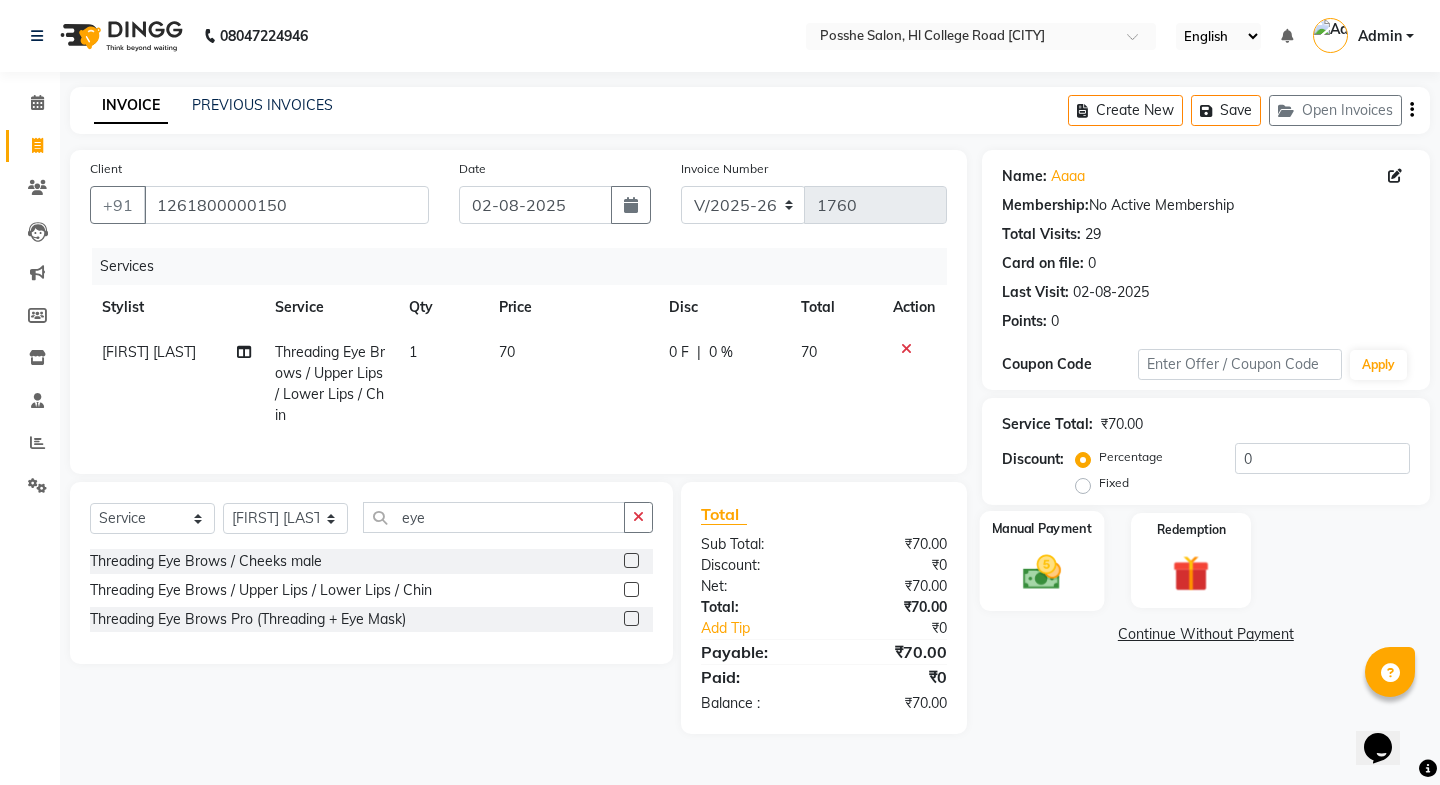 click 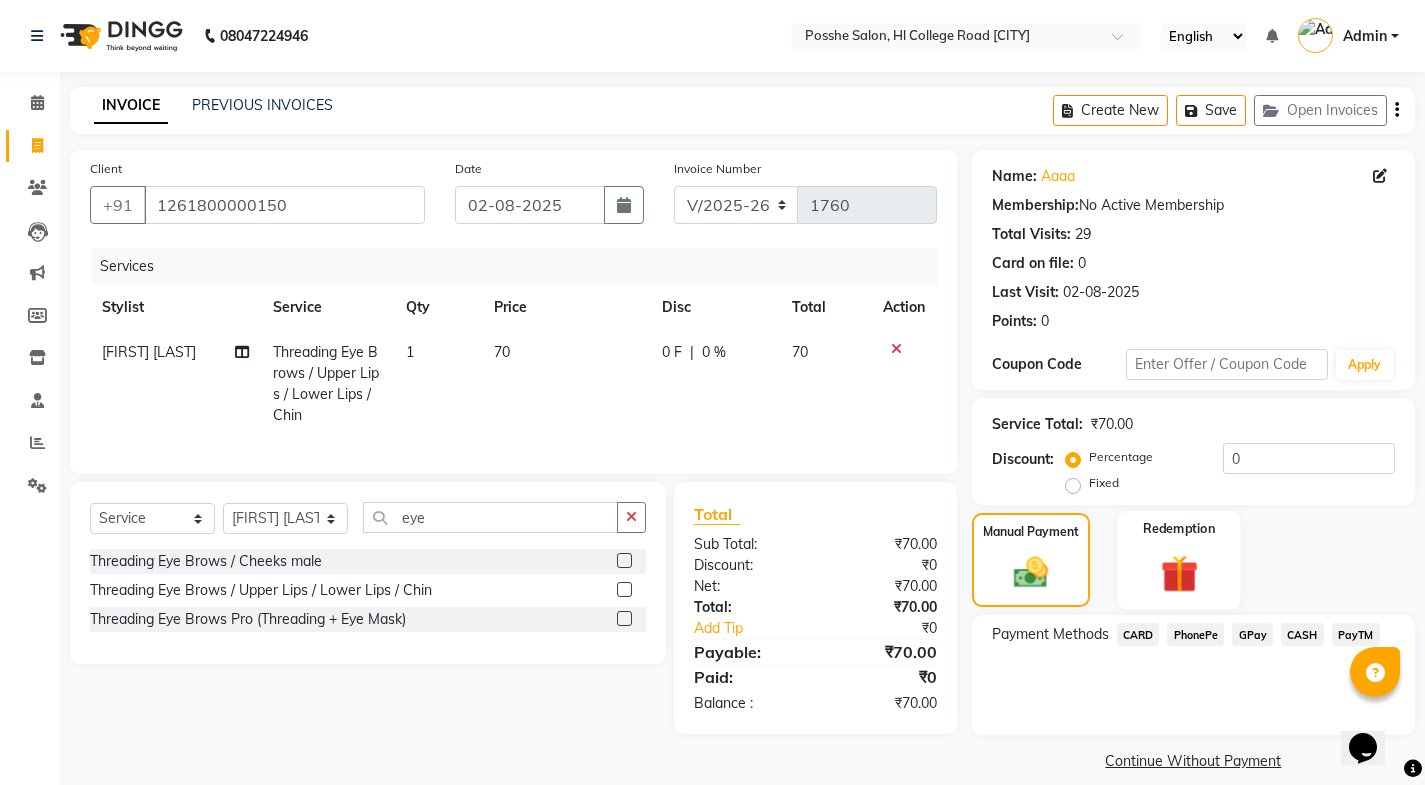 scroll, scrollTop: 21, scrollLeft: 0, axis: vertical 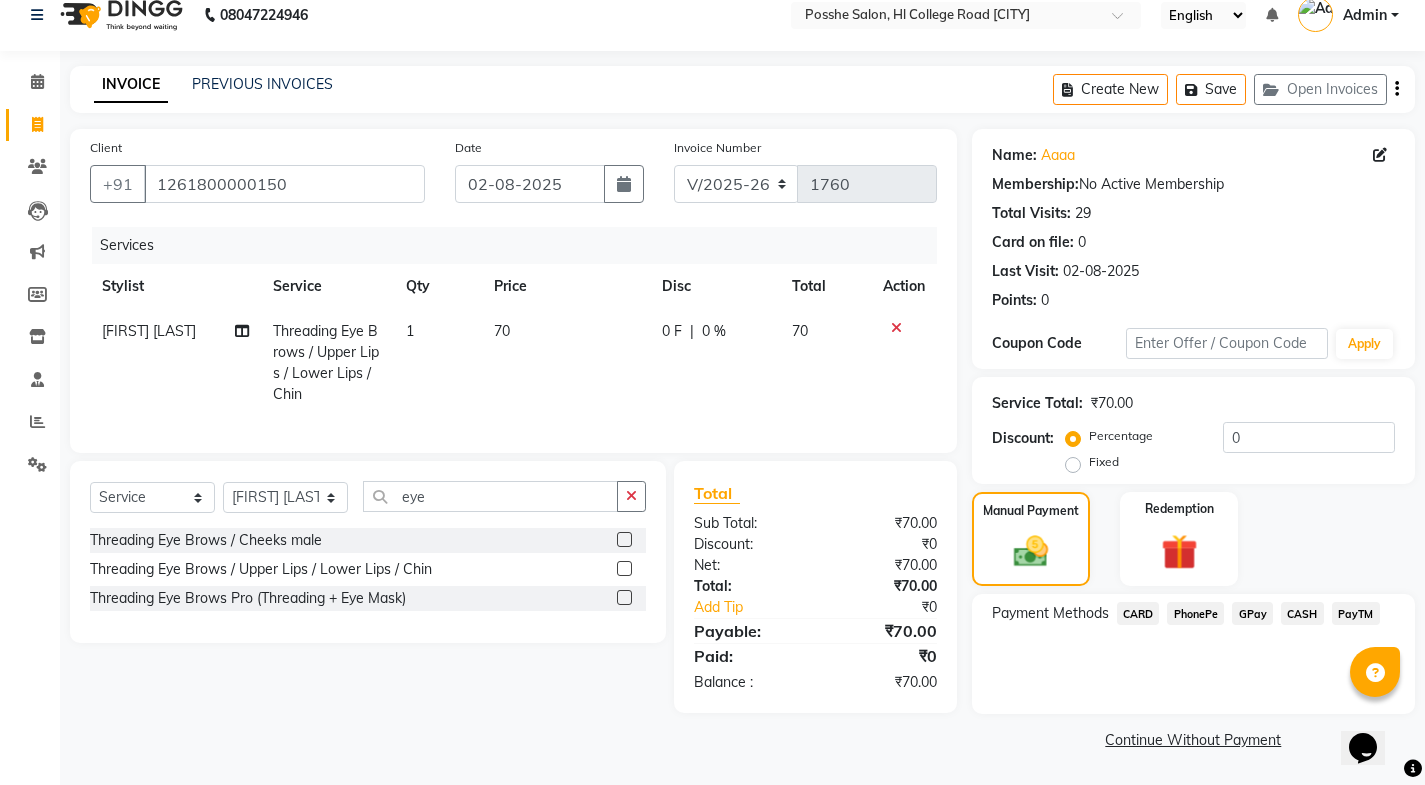 click on "PayTM" 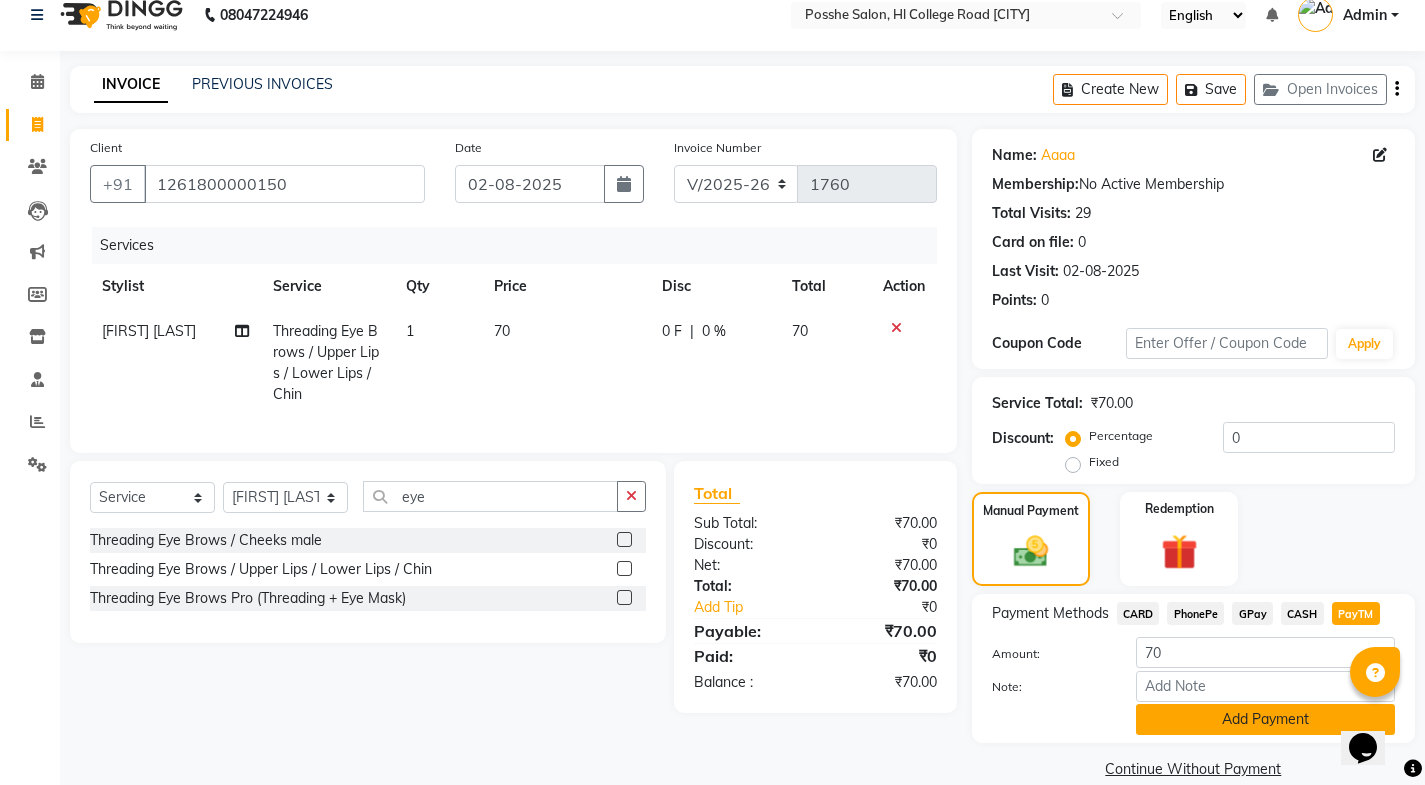click on "Add Payment" 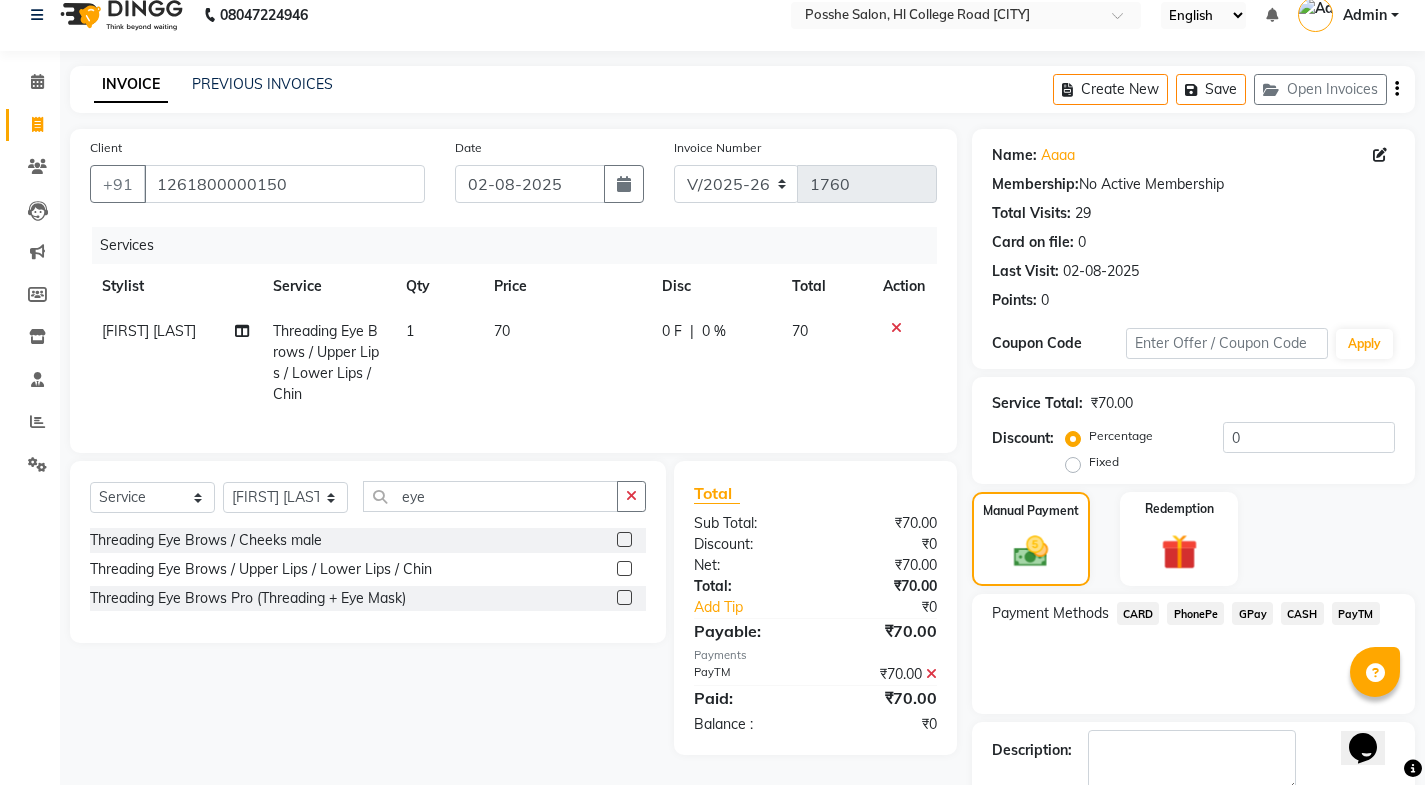 scroll, scrollTop: 134, scrollLeft: 0, axis: vertical 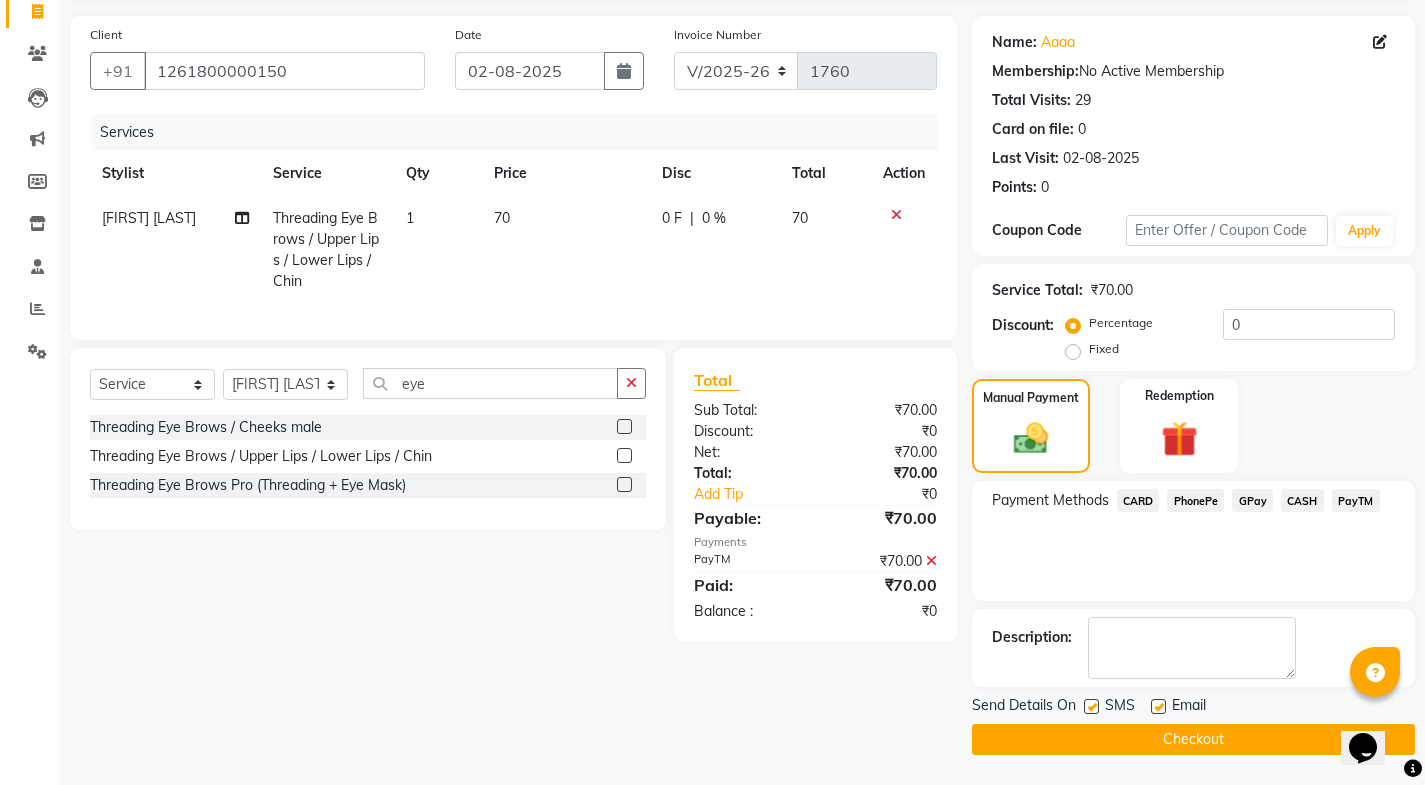 drag, startPoint x: 1162, startPoint y: 701, endPoint x: 1152, endPoint y: 709, distance: 12.806249 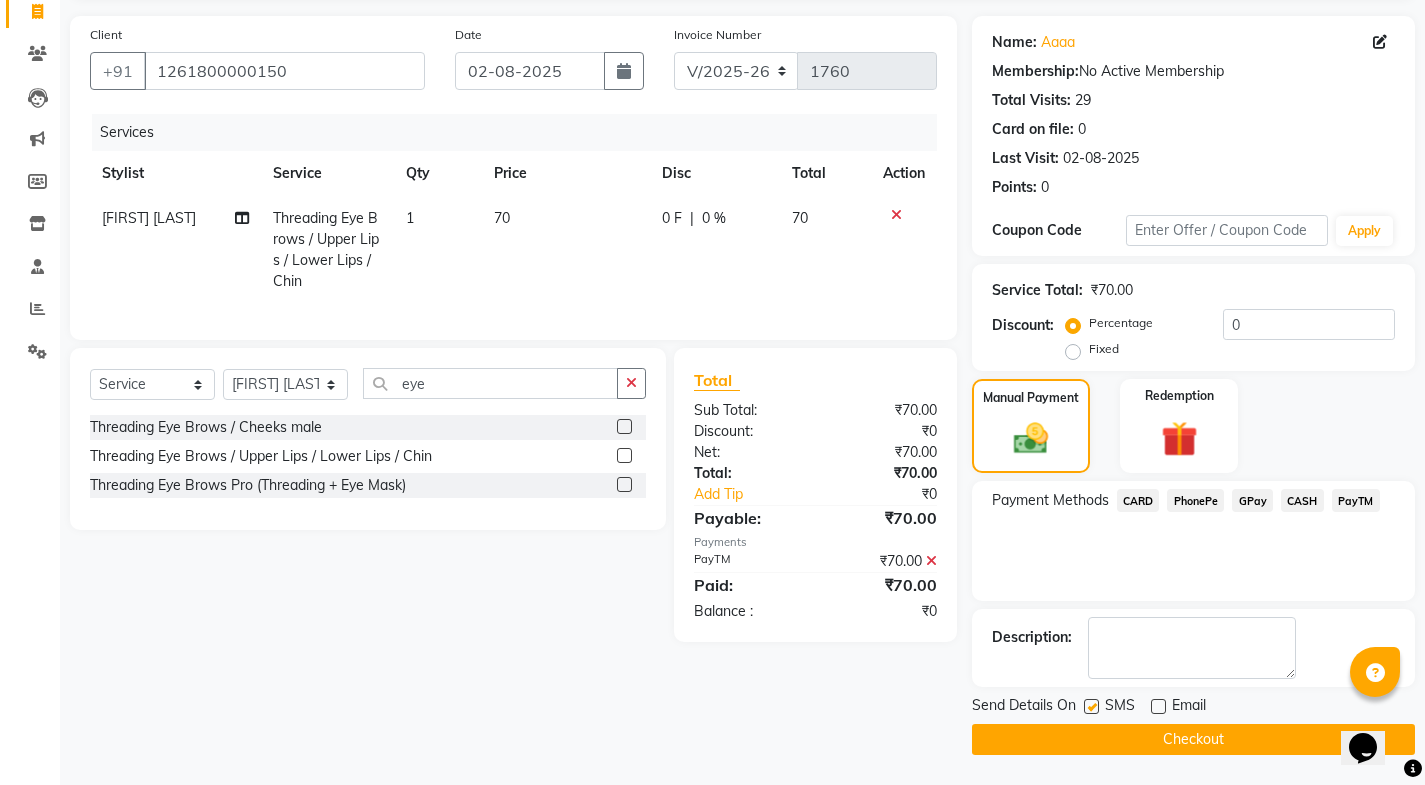 click 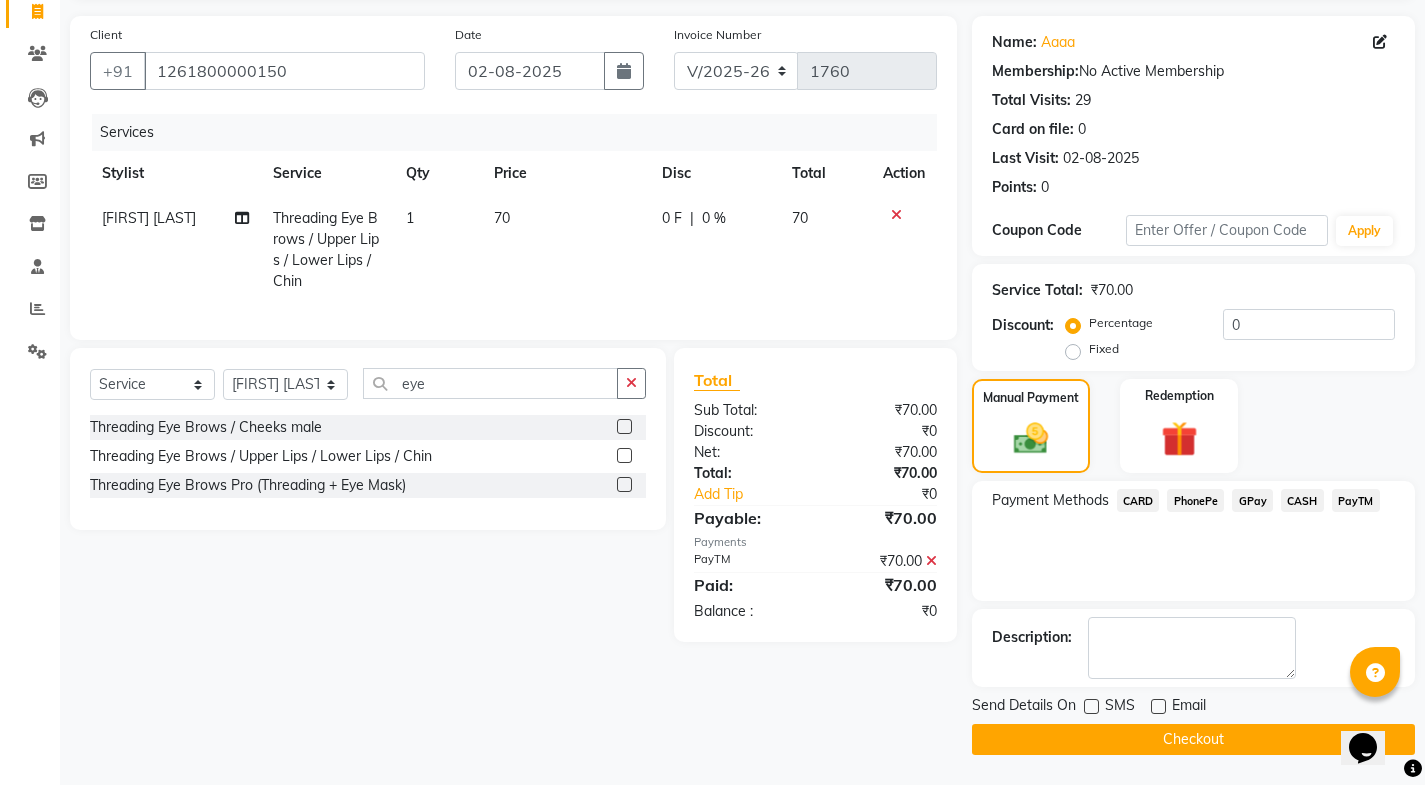 click on "Checkout" 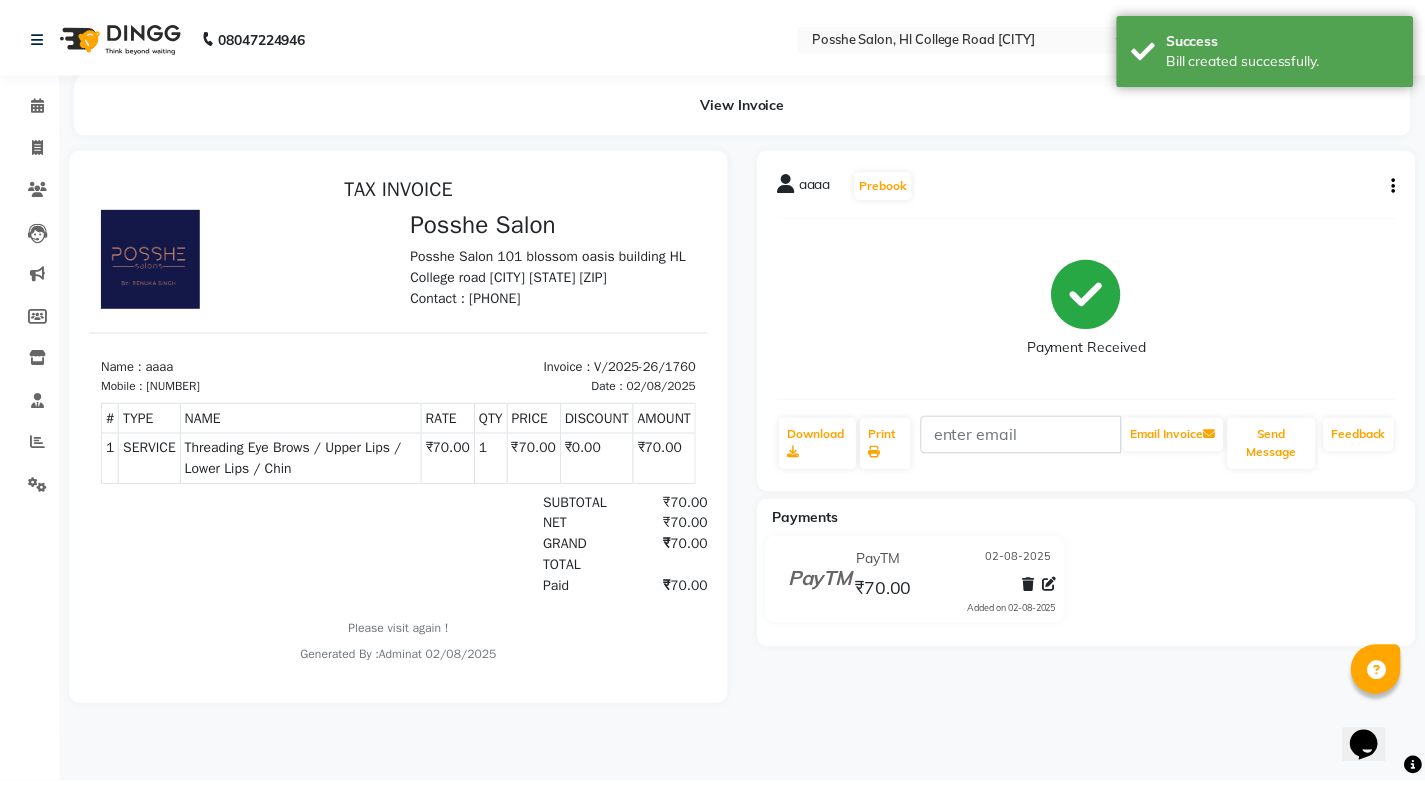 scroll, scrollTop: 0, scrollLeft: 0, axis: both 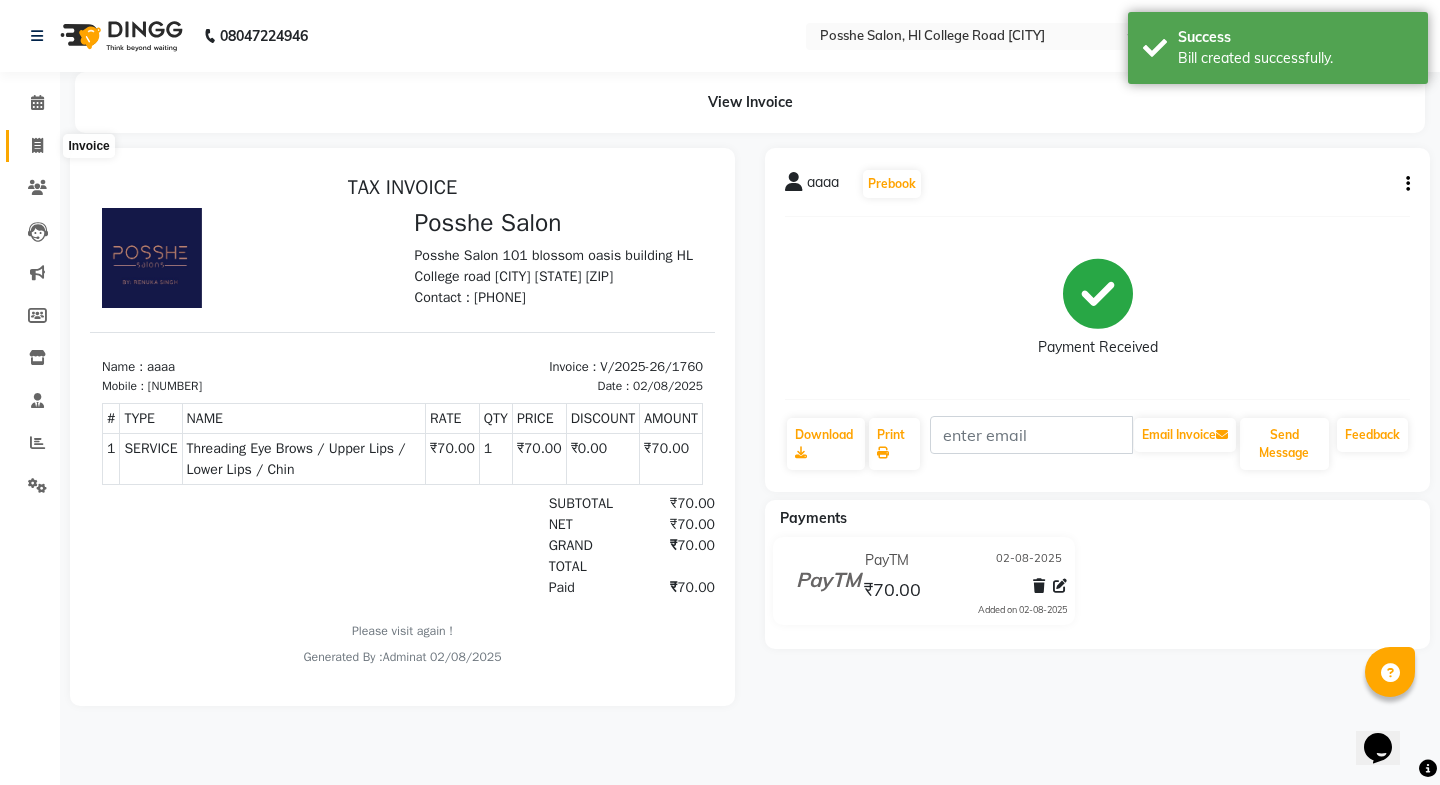 drag, startPoint x: 45, startPoint y: 144, endPoint x: 40, endPoint y: 134, distance: 11.18034 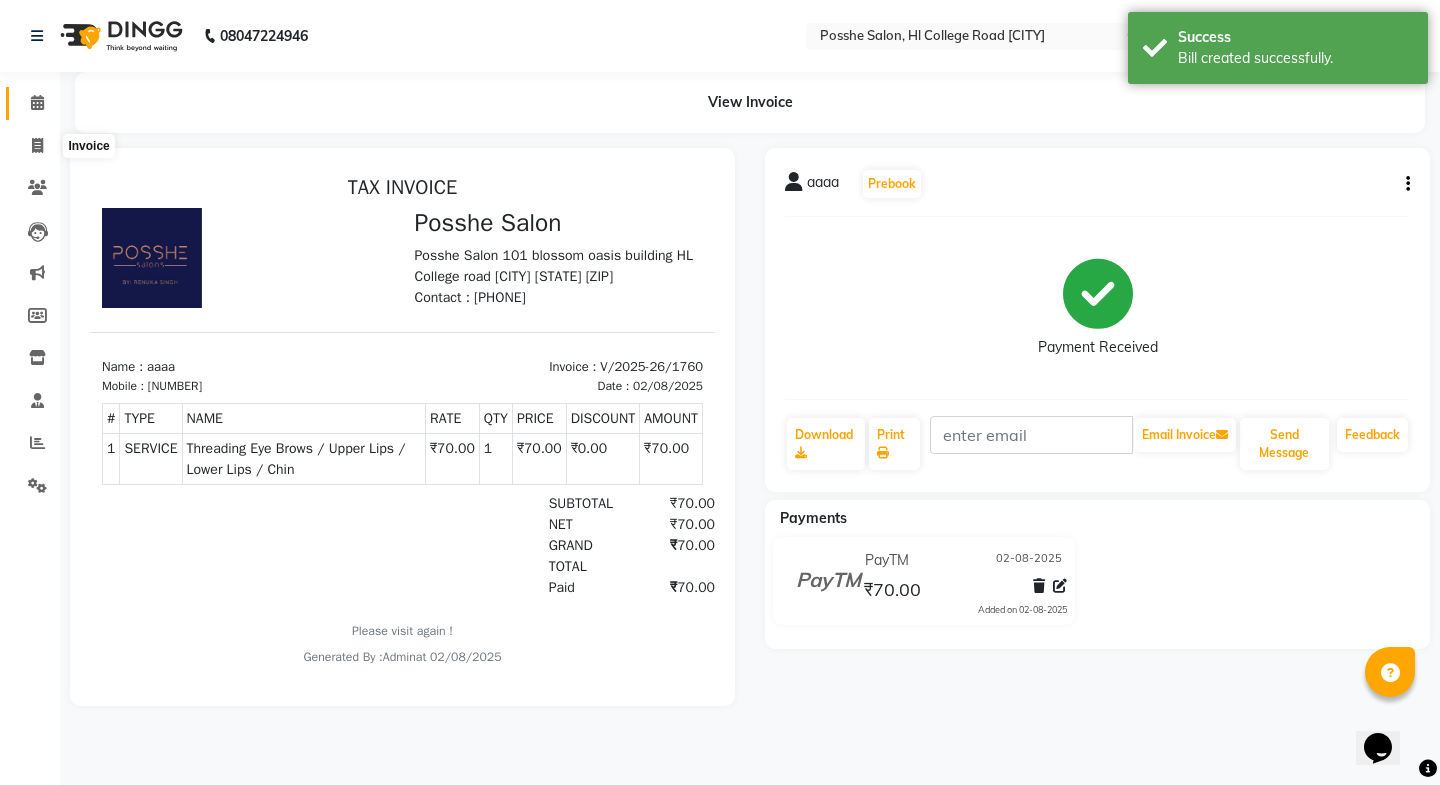 select on "6052" 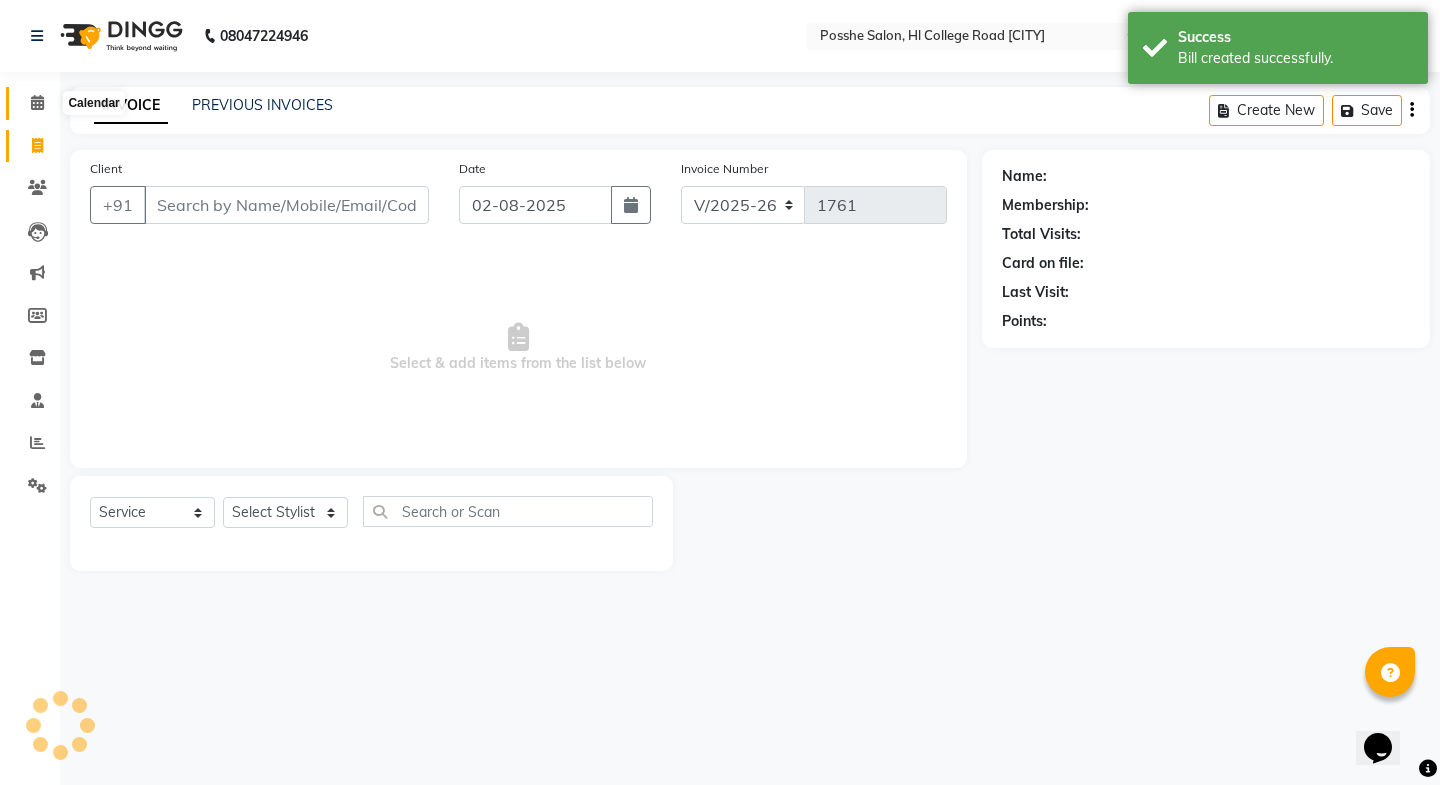 click 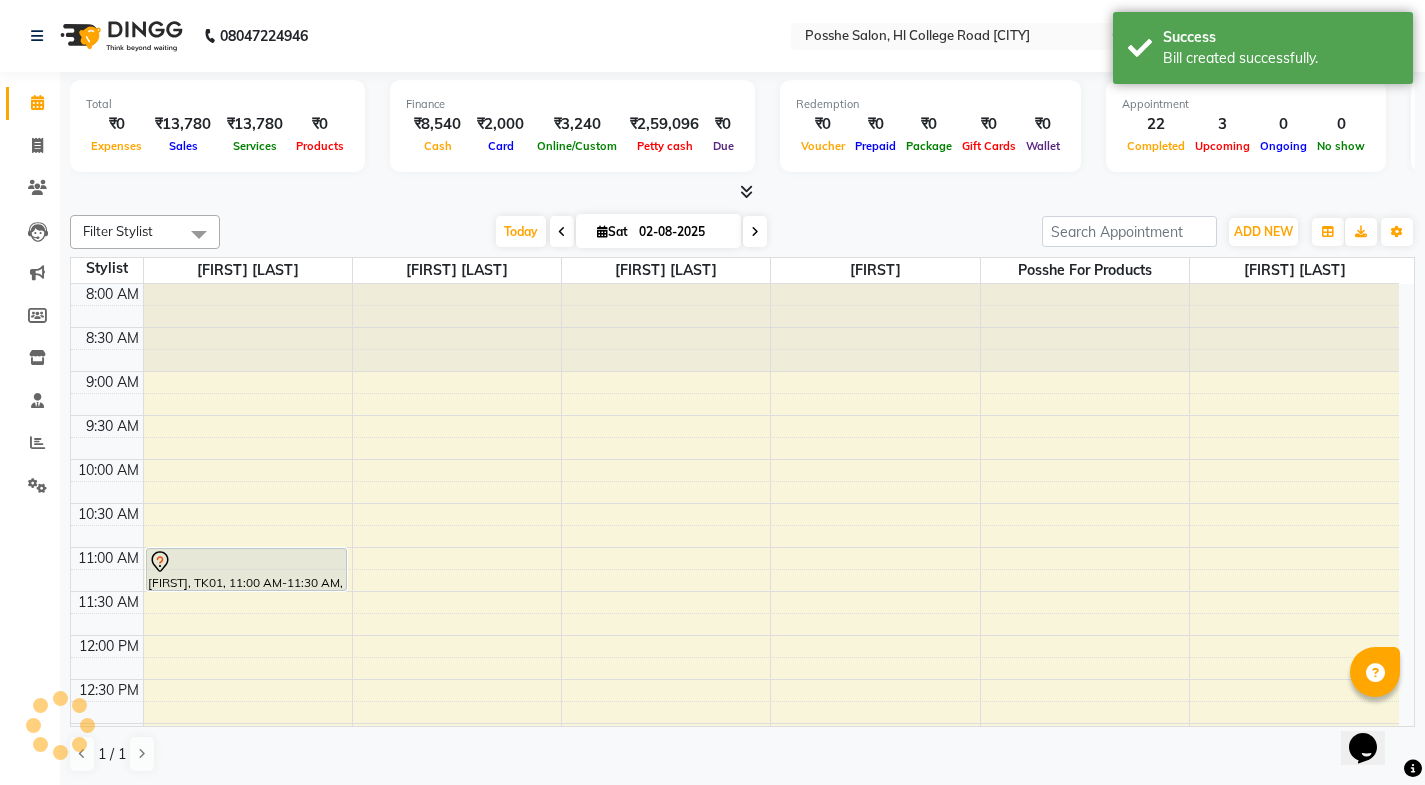 scroll, scrollTop: 701, scrollLeft: 0, axis: vertical 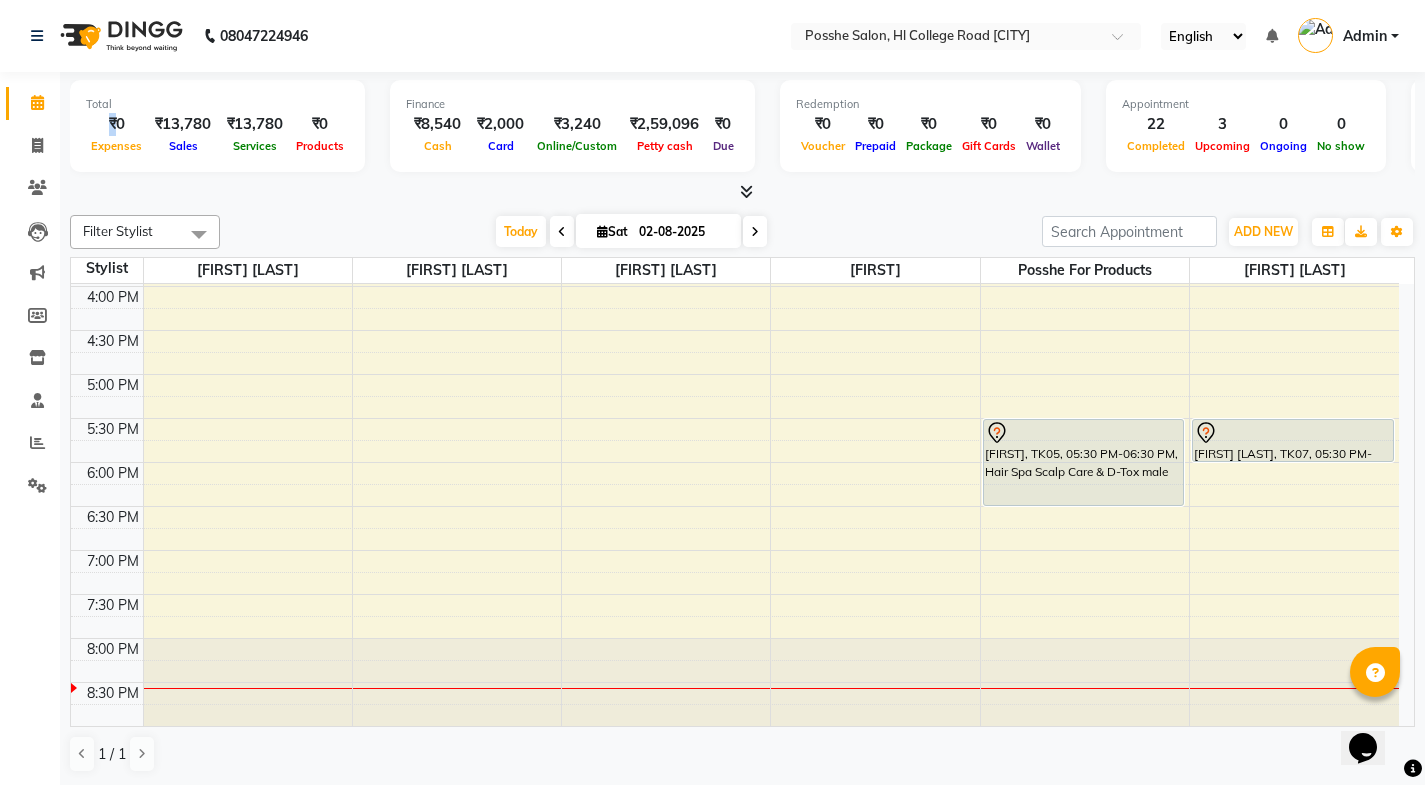 click on "₹0" at bounding box center (116, 124) 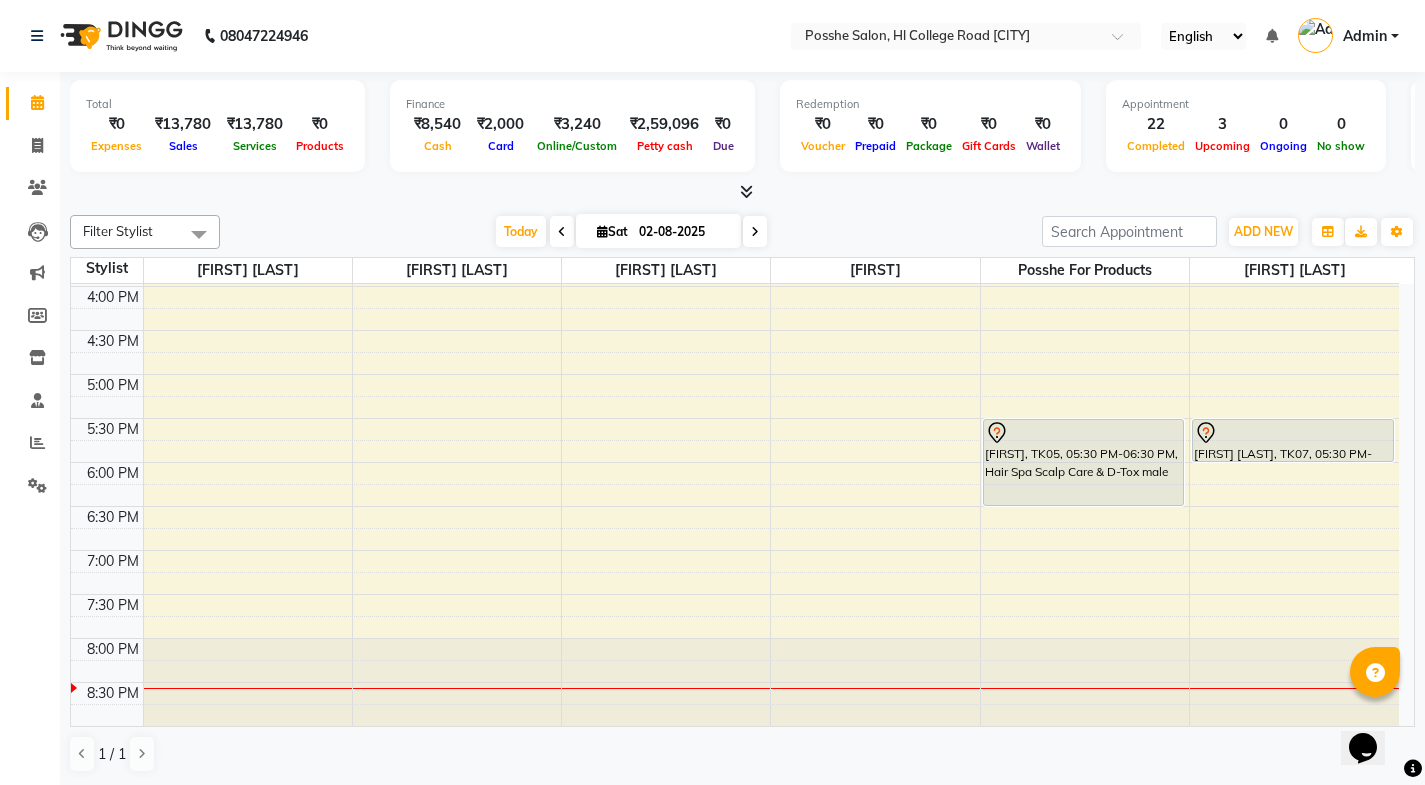 click on "₹0" at bounding box center [116, 124] 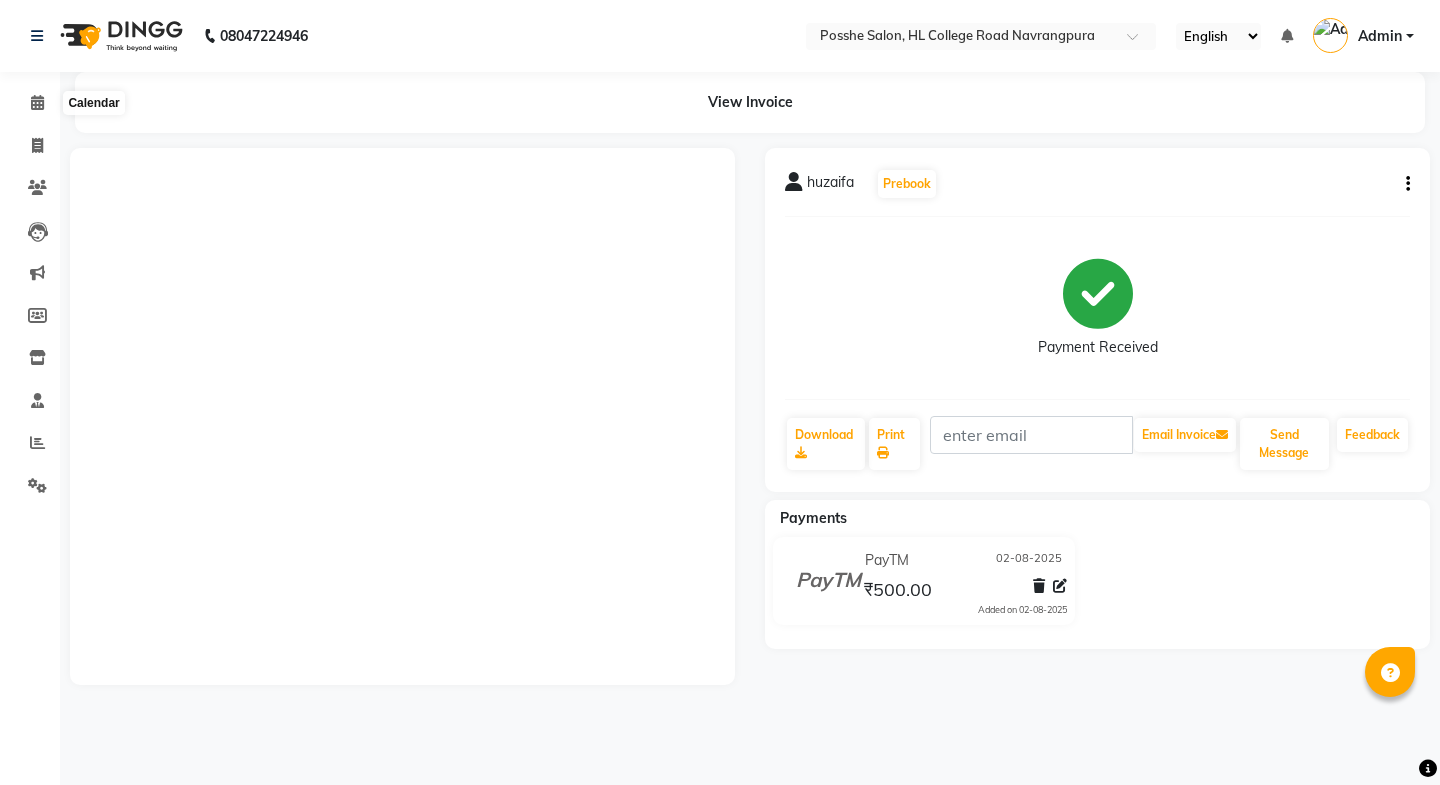 scroll, scrollTop: 0, scrollLeft: 0, axis: both 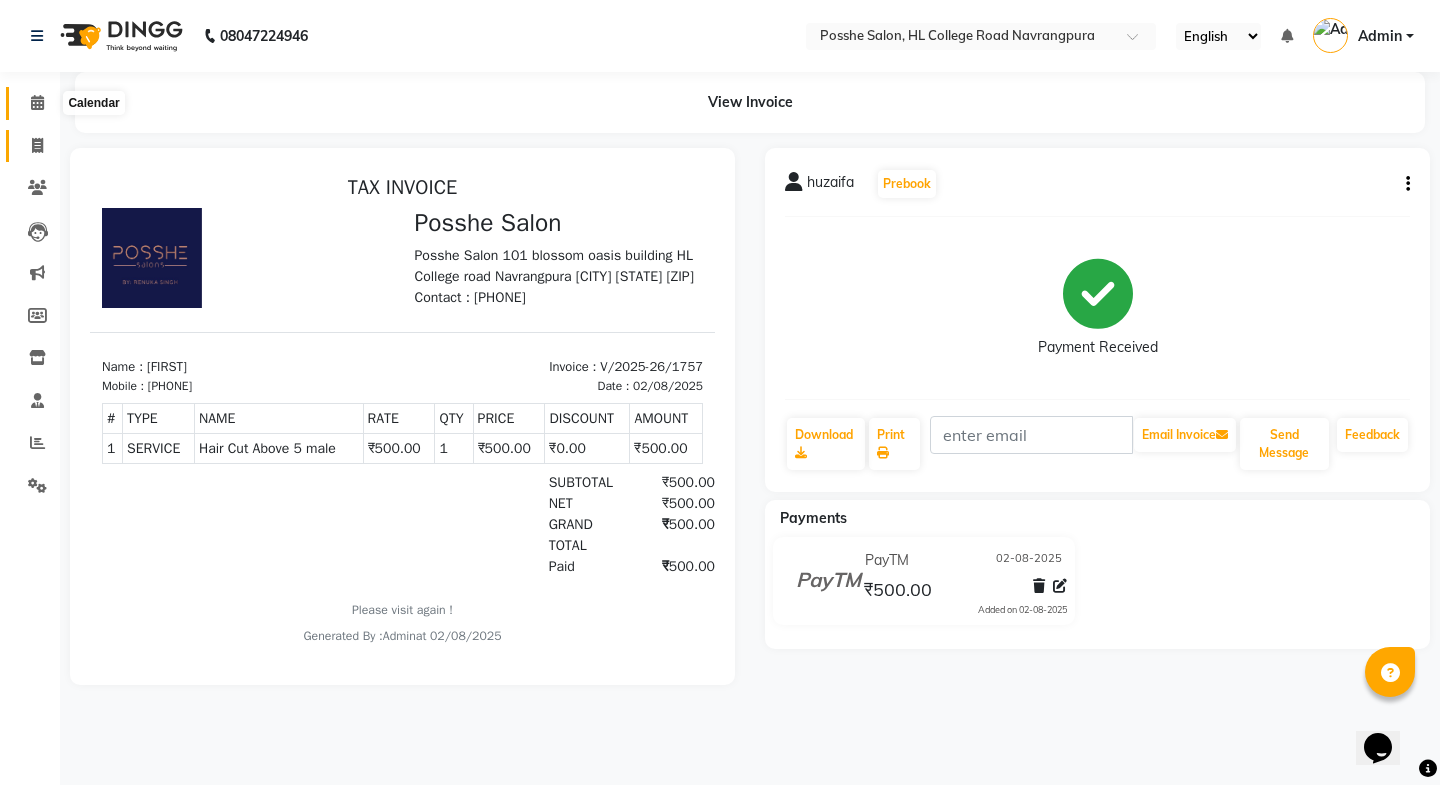 drag, startPoint x: 0, startPoint y: 0, endPoint x: 44, endPoint y: 140, distance: 146.7515 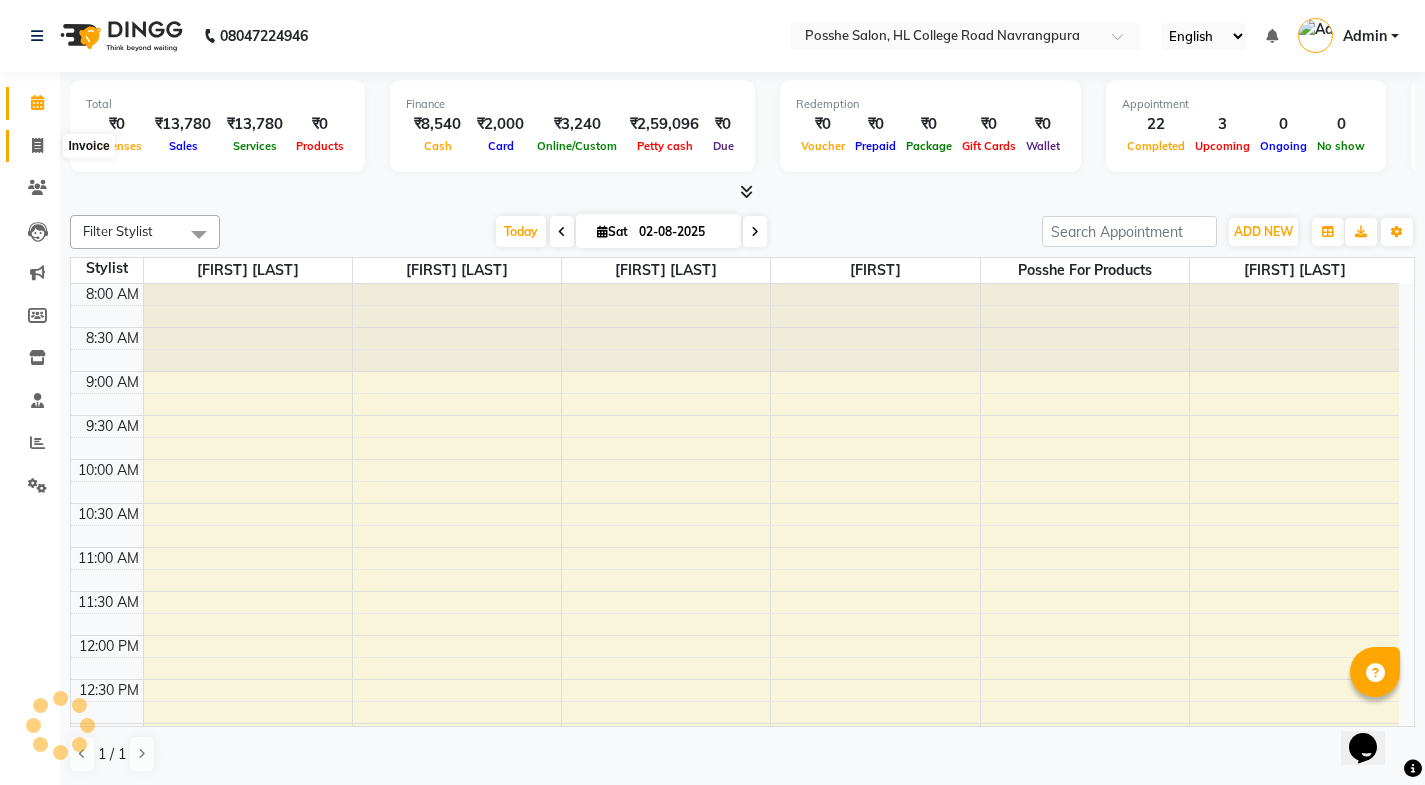 click 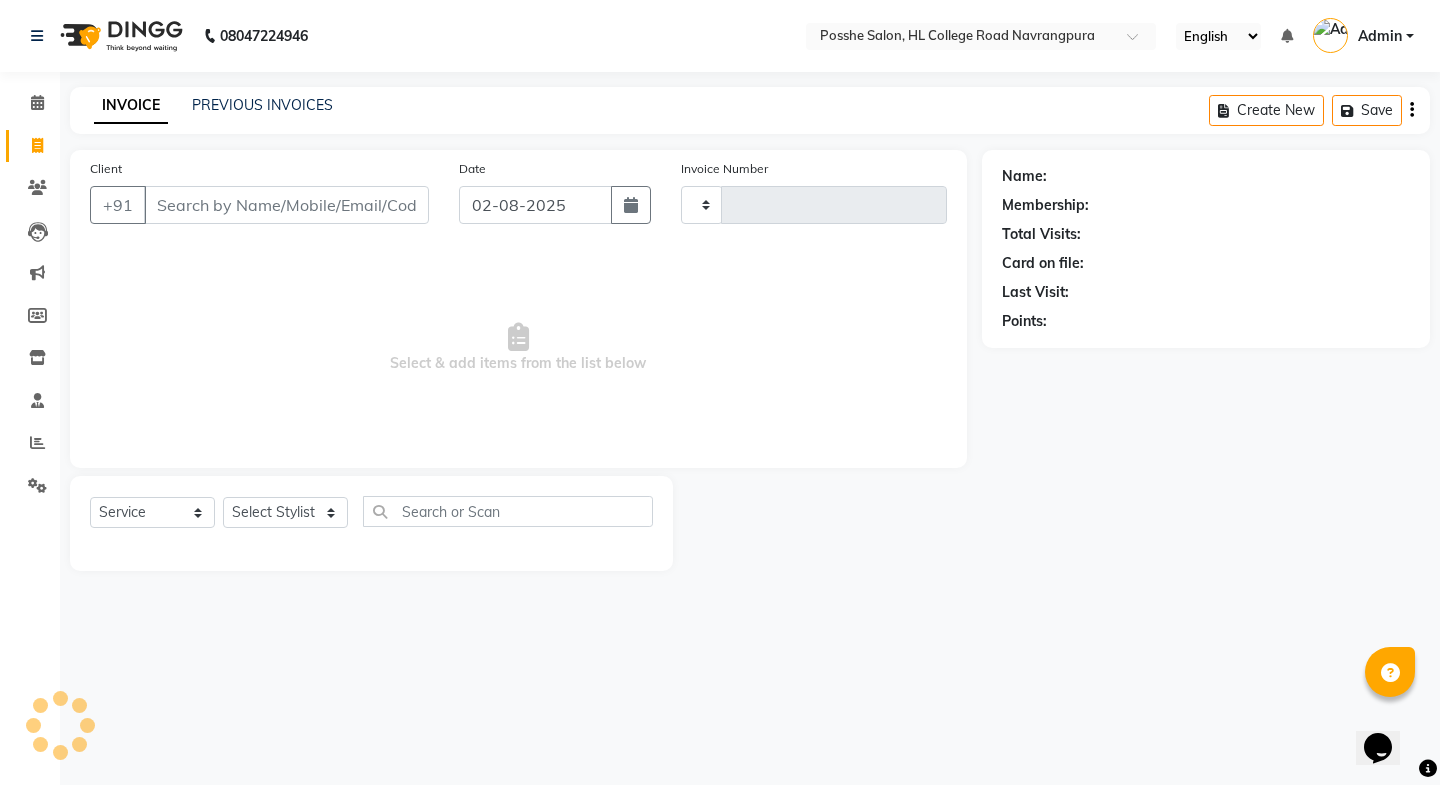 type on "1761" 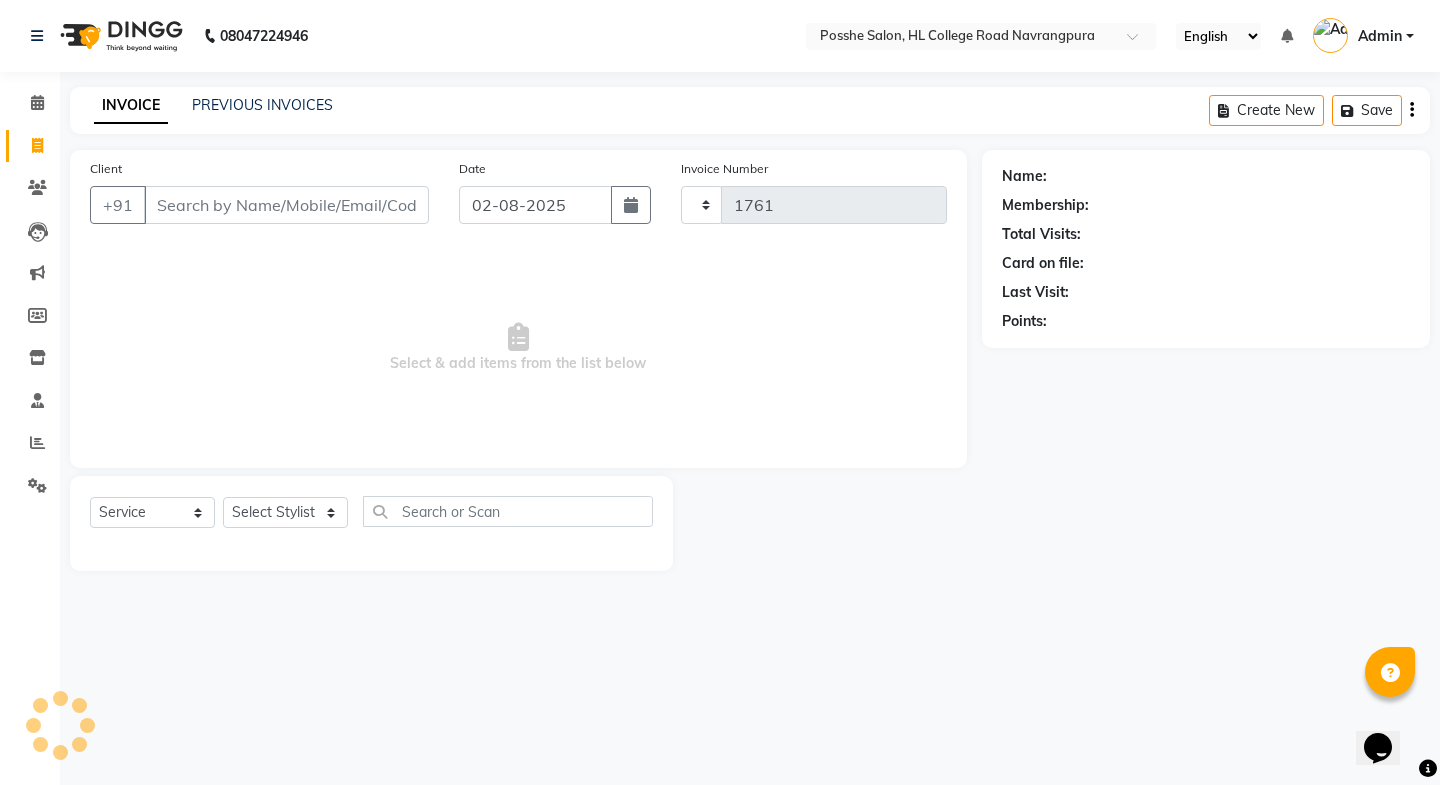select on "6052" 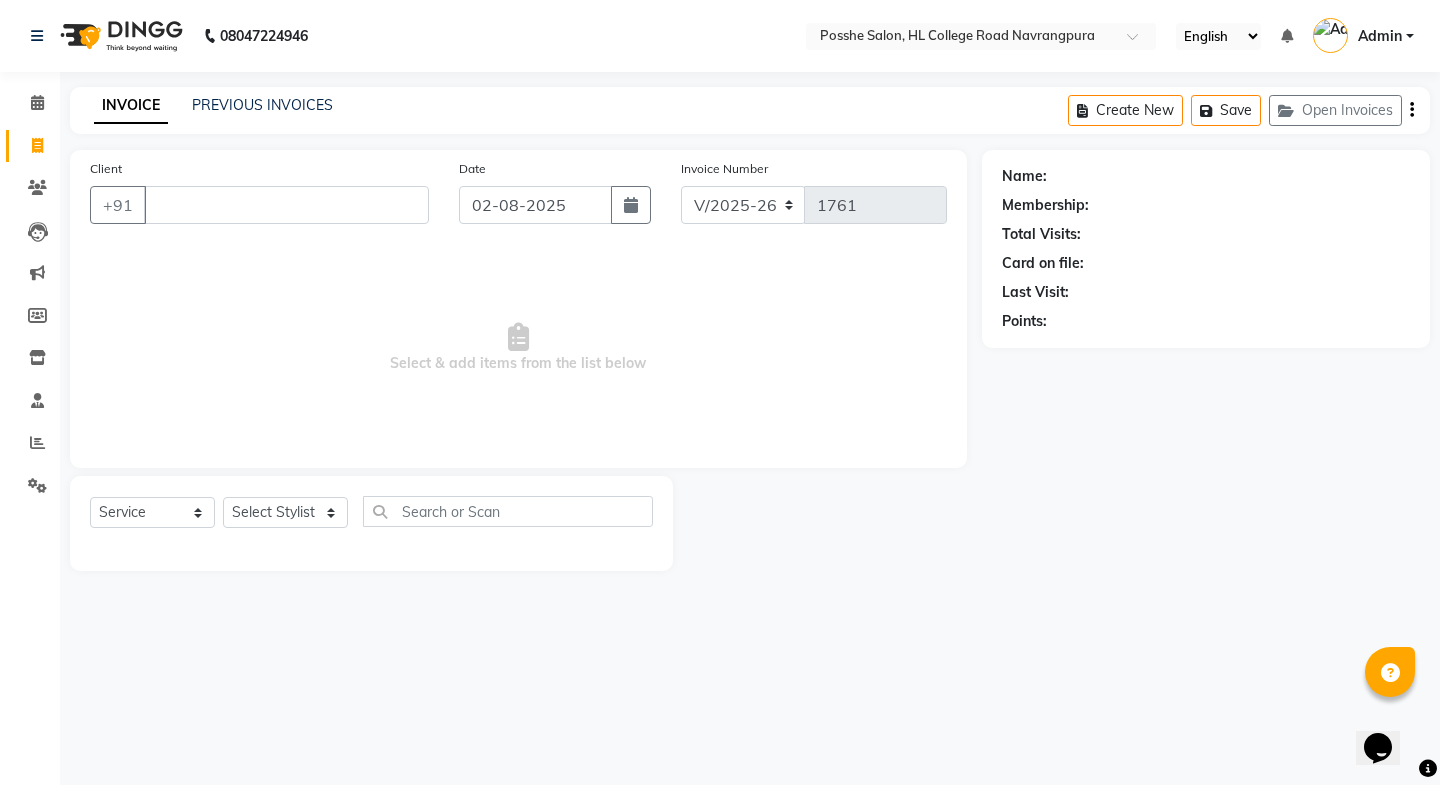 type 